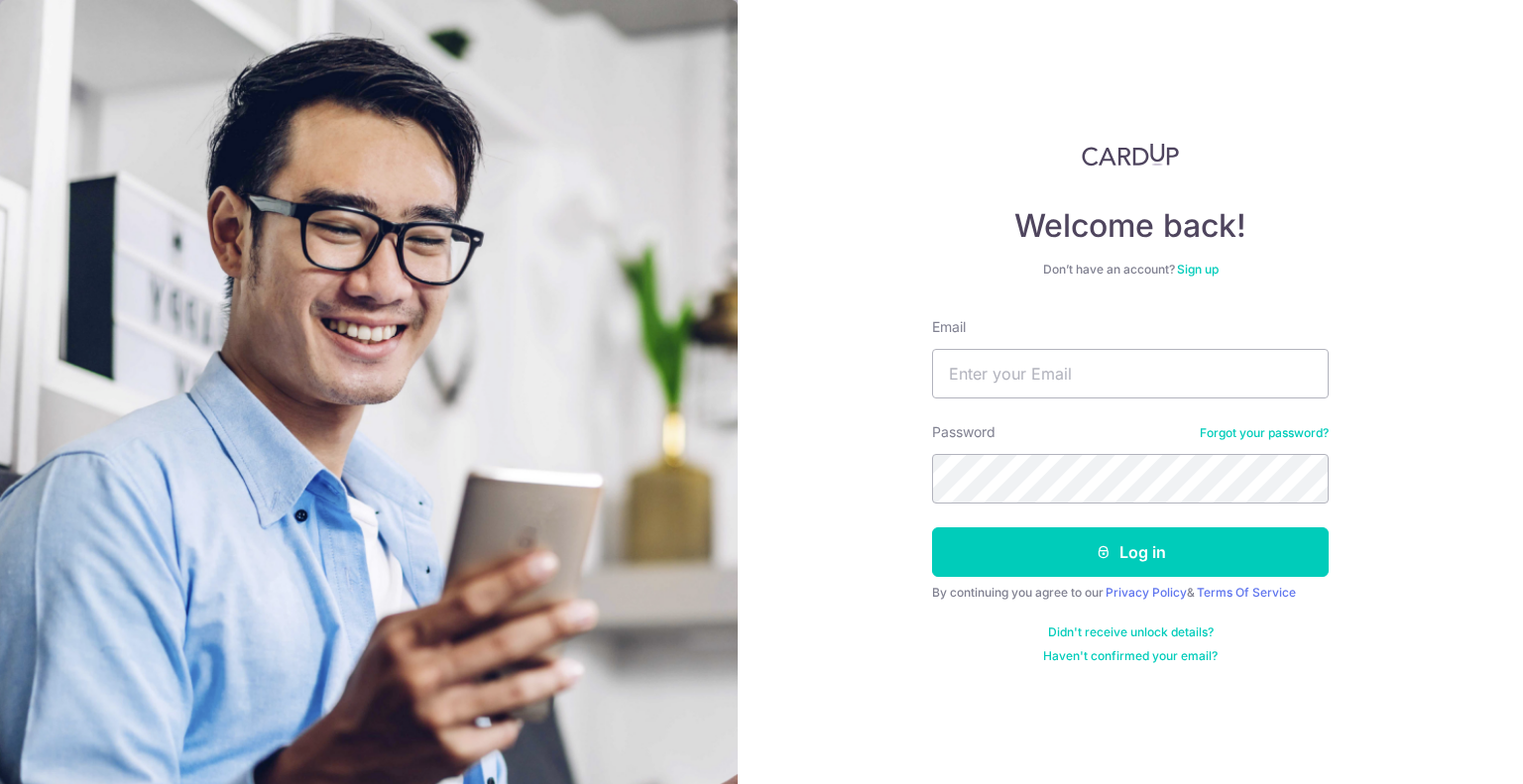 scroll, scrollTop: 0, scrollLeft: 0, axis: both 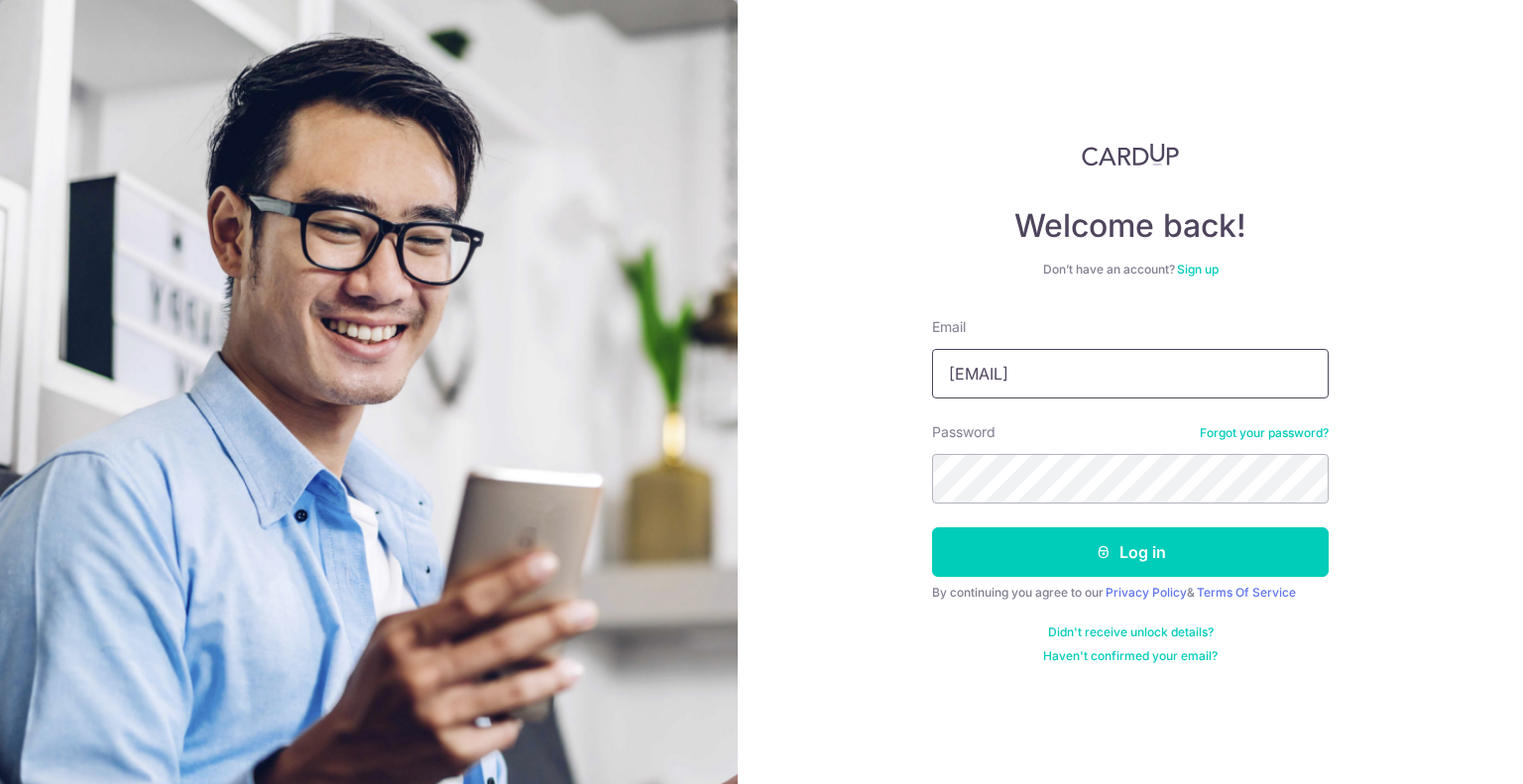 drag, startPoint x: 1182, startPoint y: 373, endPoint x: 870, endPoint y: 365, distance: 312.10255 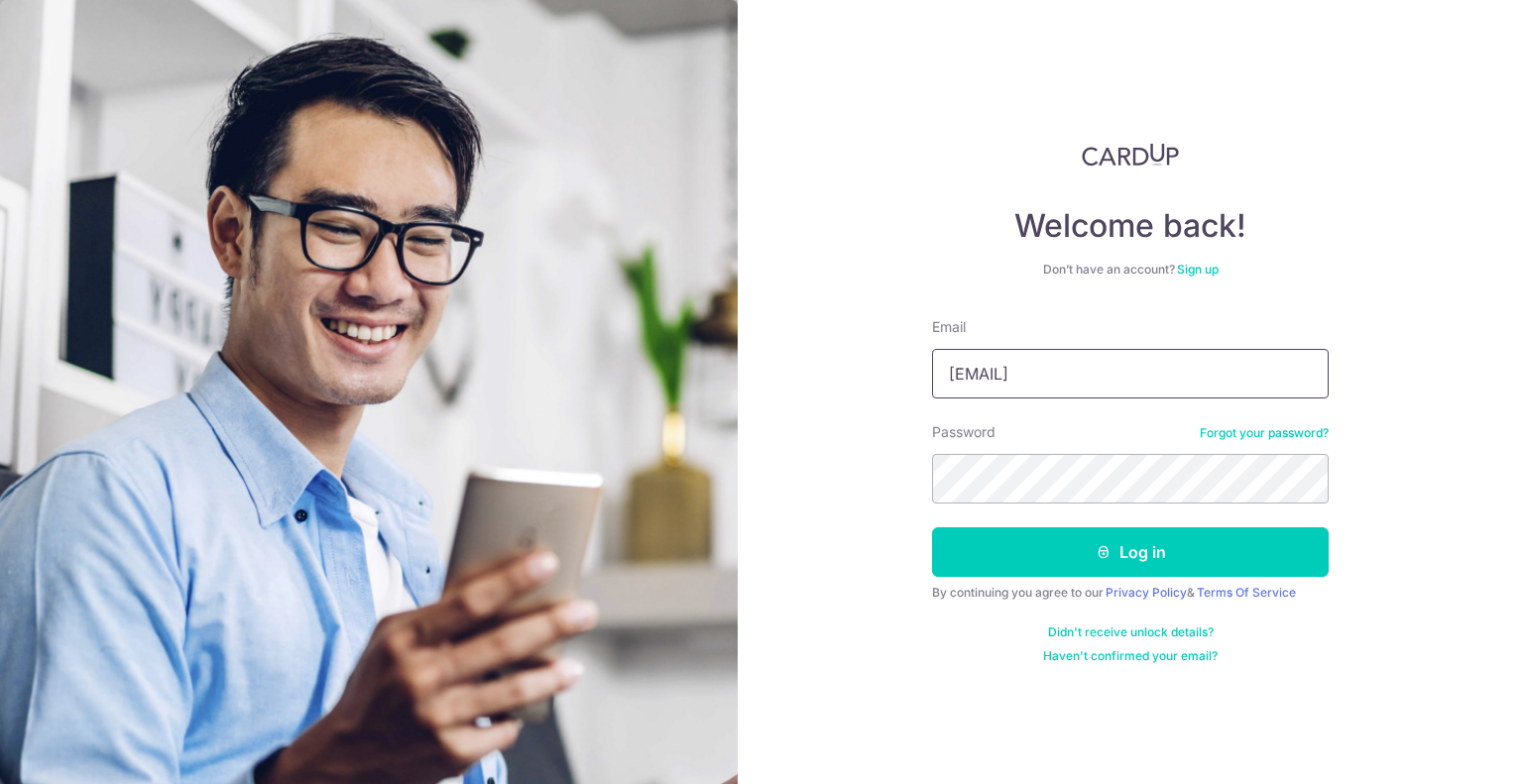 click on "Welcome back!
Don’t have an account?  Sign up
Email
sabrina@scarlettservices.com.sg
Password
Forgot your password?
Log in
By continuing you agree to our
Privacy Policy
&  Terms Of Service
Didn't receive unlock details?
Haven't confirmed your email?" at bounding box center [1130, 392] 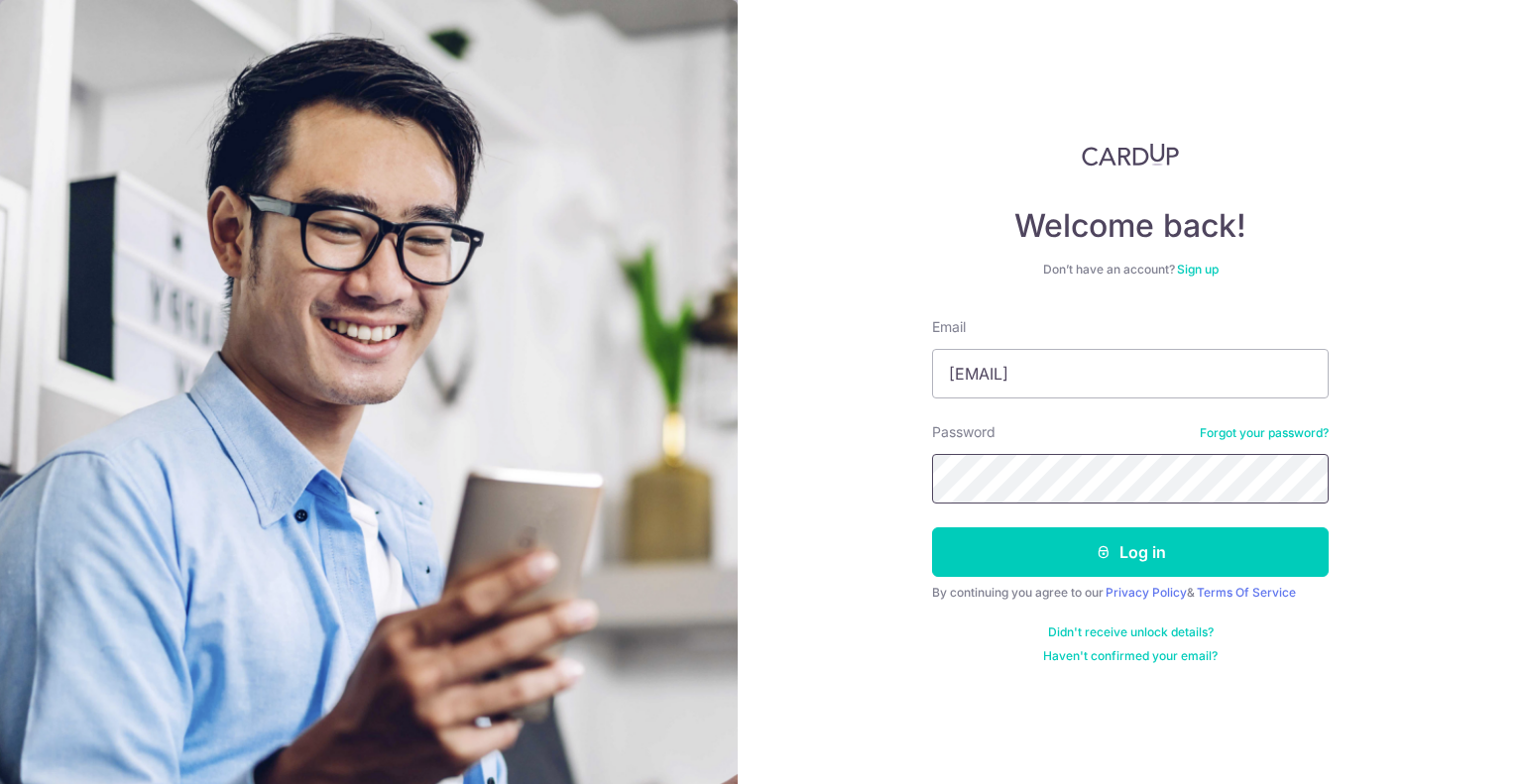 click on "Welcome back!
Don’t have an account?  Sign up
Email
sean@suyun.com.sg
Password
Forgot your password?
Log in
By continuing you agree to our
Privacy Policy
&  Terms Of Service
Didn't receive unlock details?
Haven't confirmed your email?" at bounding box center [1130, 392] 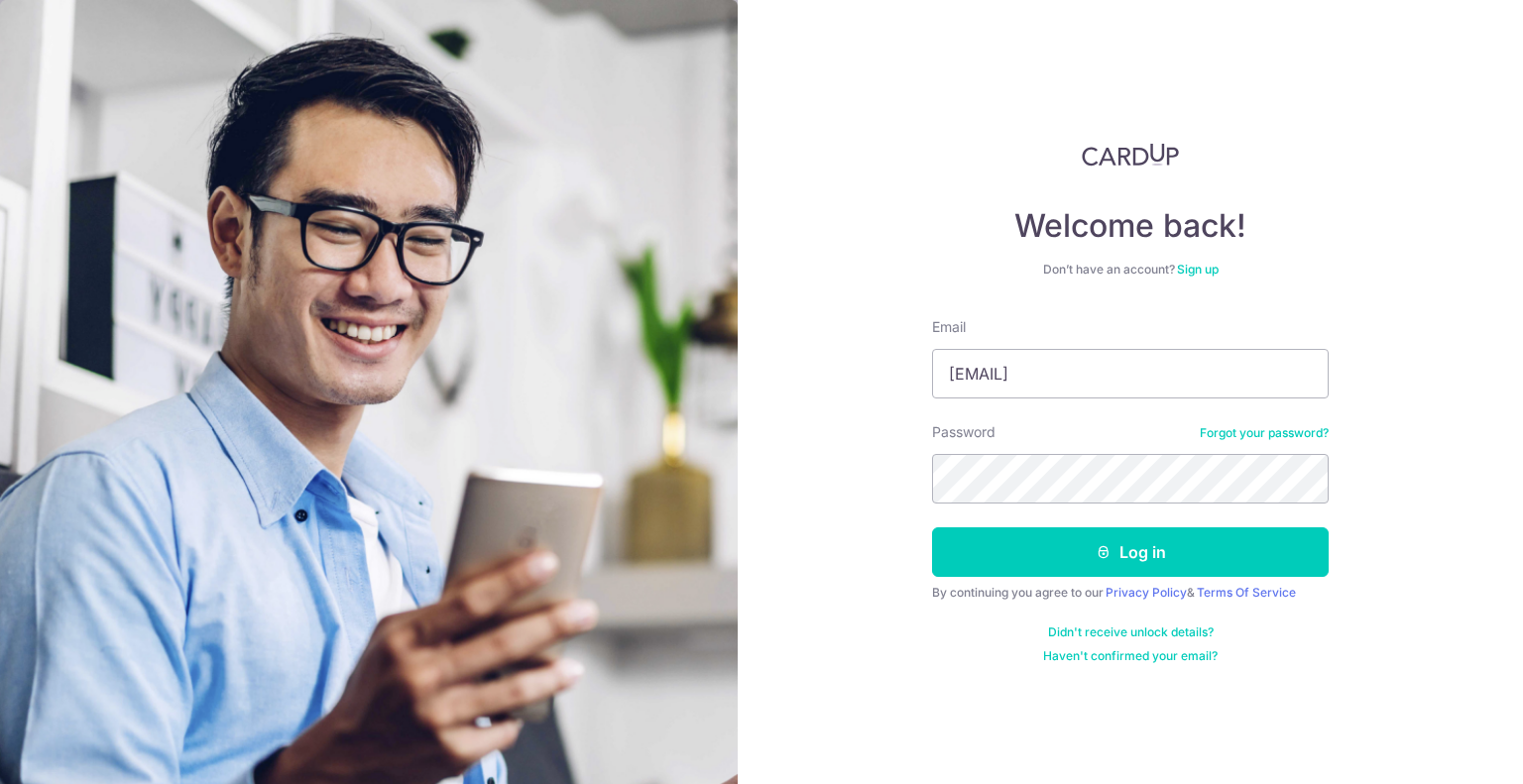 click on "Welcome back!
Don’t have an account?  Sign up
Email
sean@suyun.com.sg
Password
Forgot your password?
Log in
By continuing you agree to our
Privacy Policy
&  Terms Of Service
Didn't receive unlock details?
Haven't confirmed your email?" at bounding box center (1130, 392) 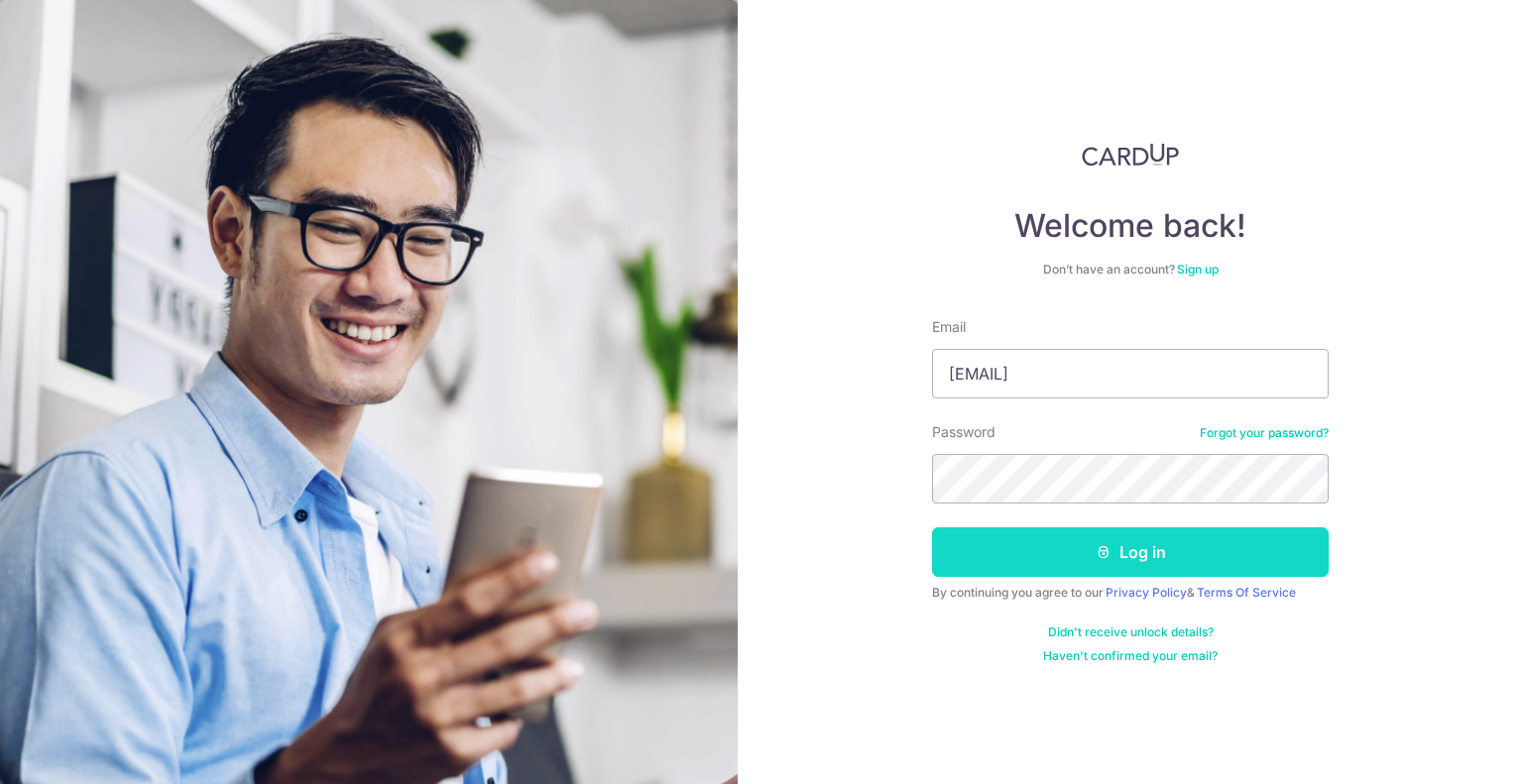 click on "Log in" at bounding box center (1130, 552) 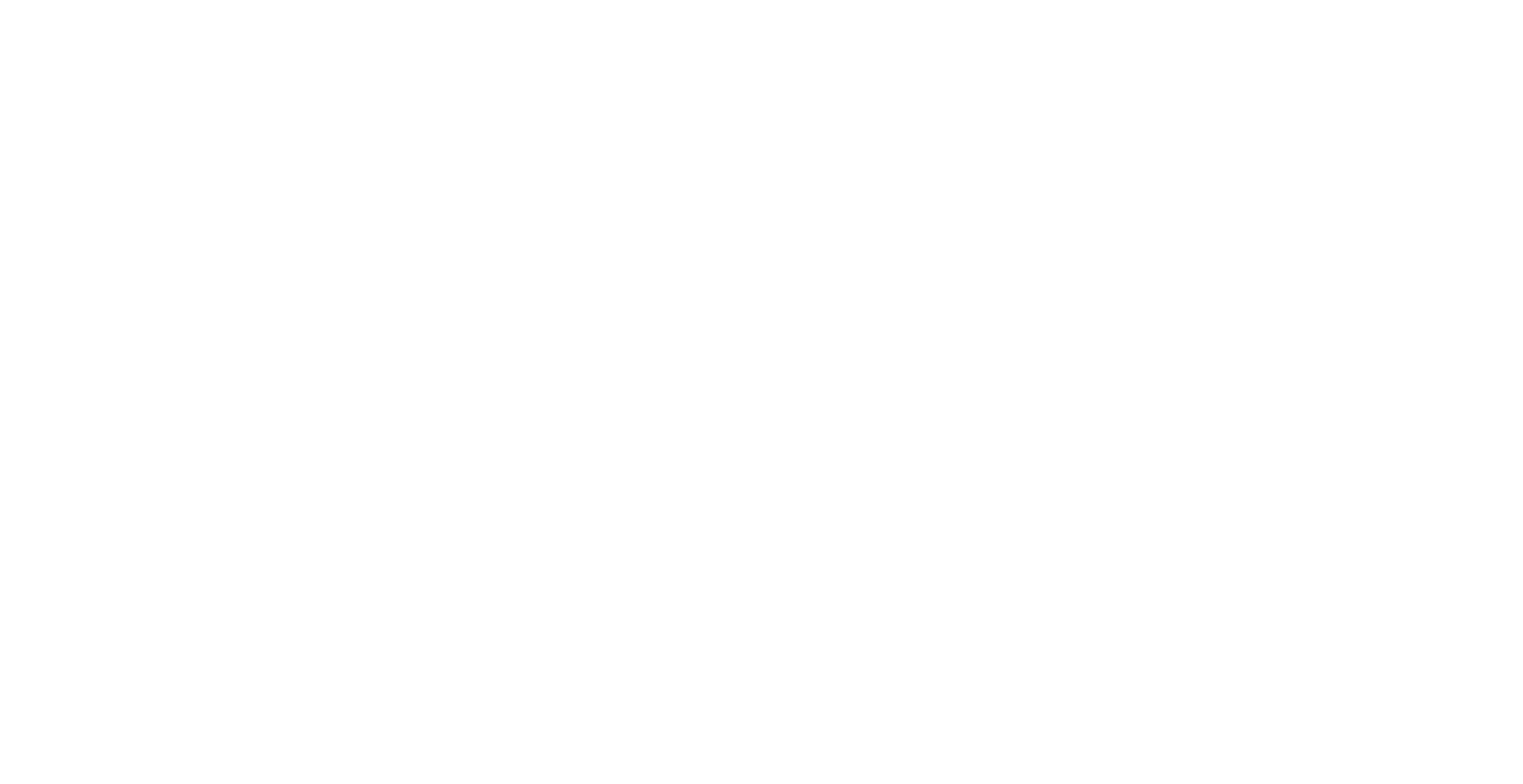 scroll, scrollTop: 0, scrollLeft: 0, axis: both 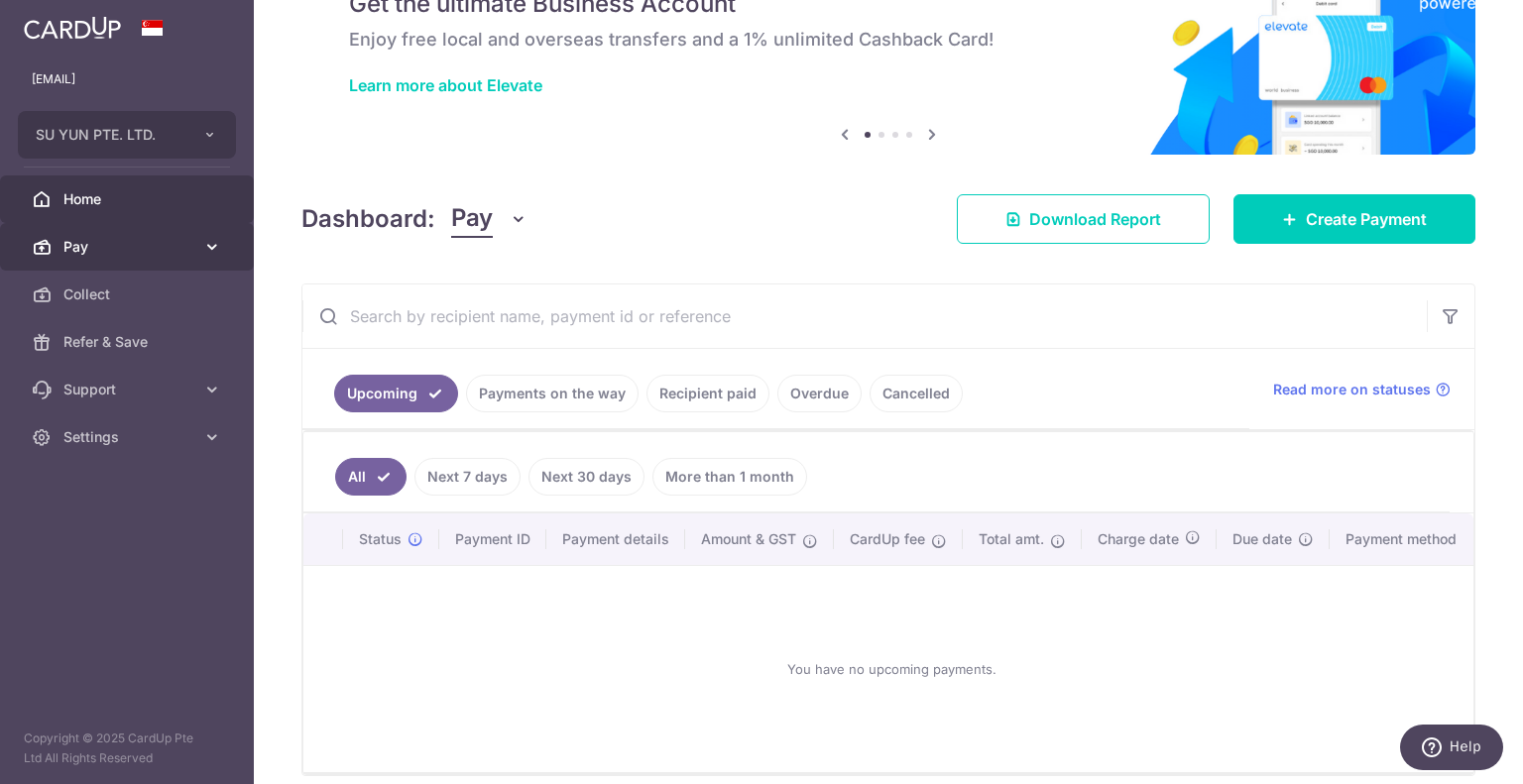 click on "Pay" at bounding box center (129, 247) 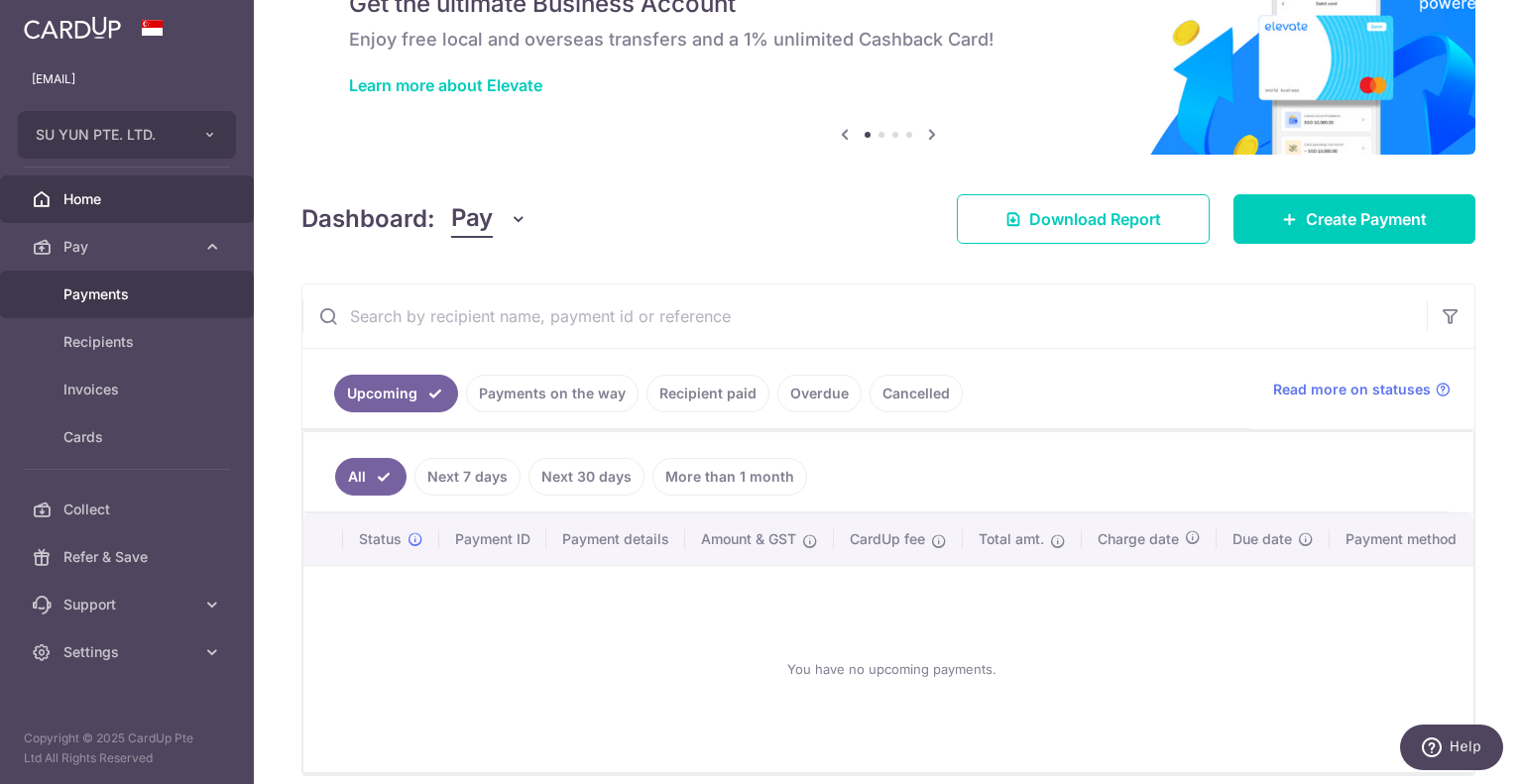 click on "Payments" at bounding box center (129, 294) 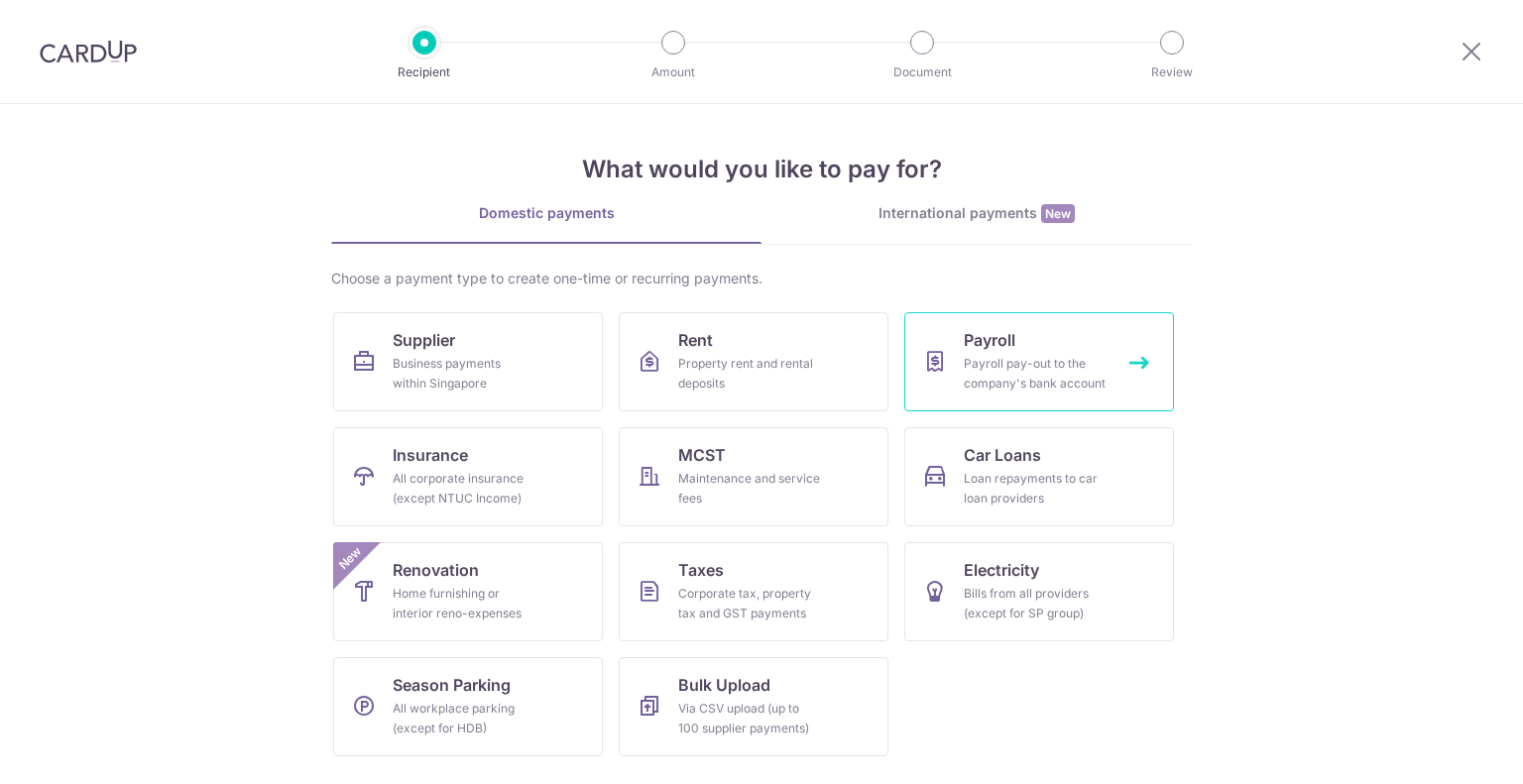scroll, scrollTop: 0, scrollLeft: 0, axis: both 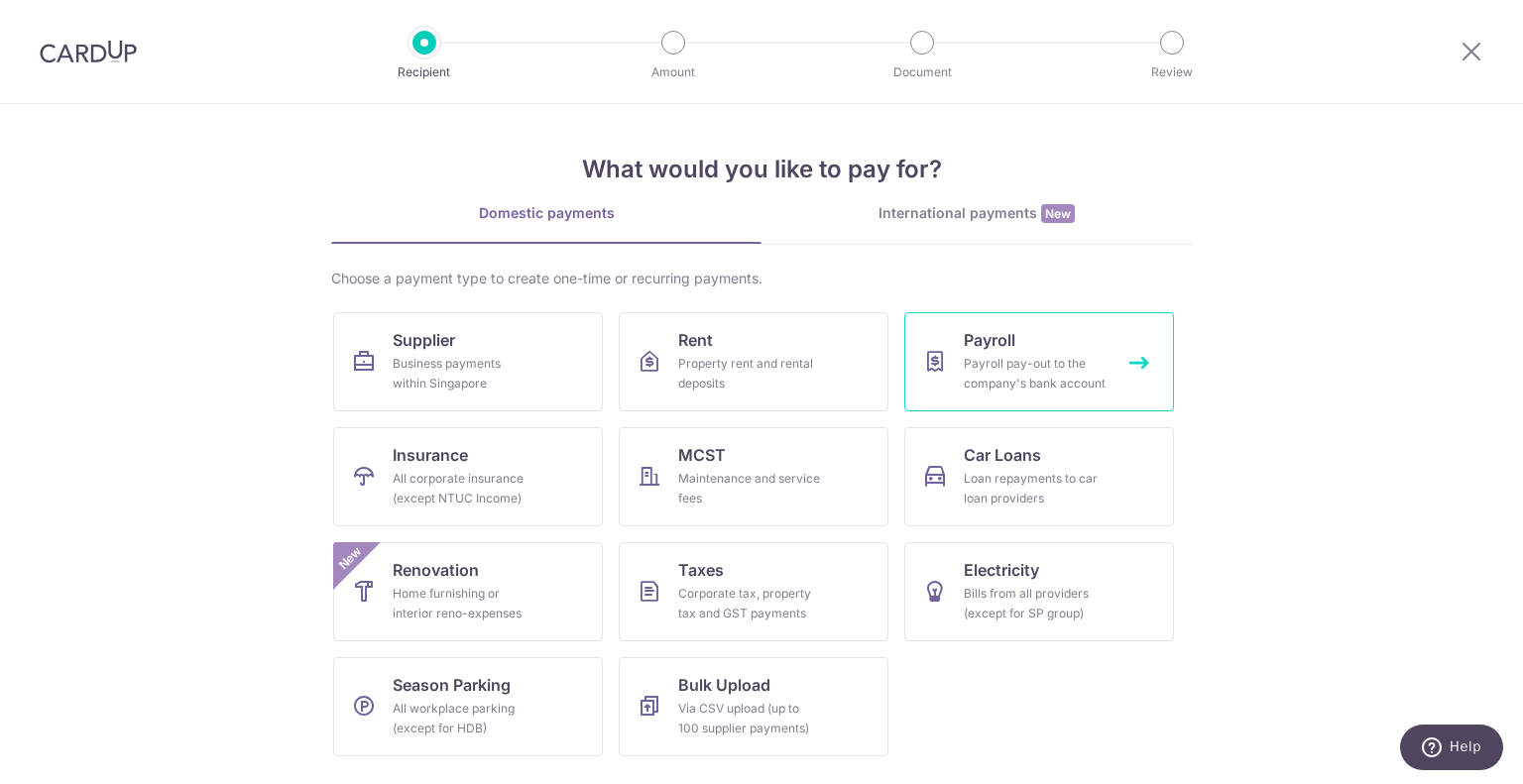 click on "Payroll" at bounding box center [990, 340] 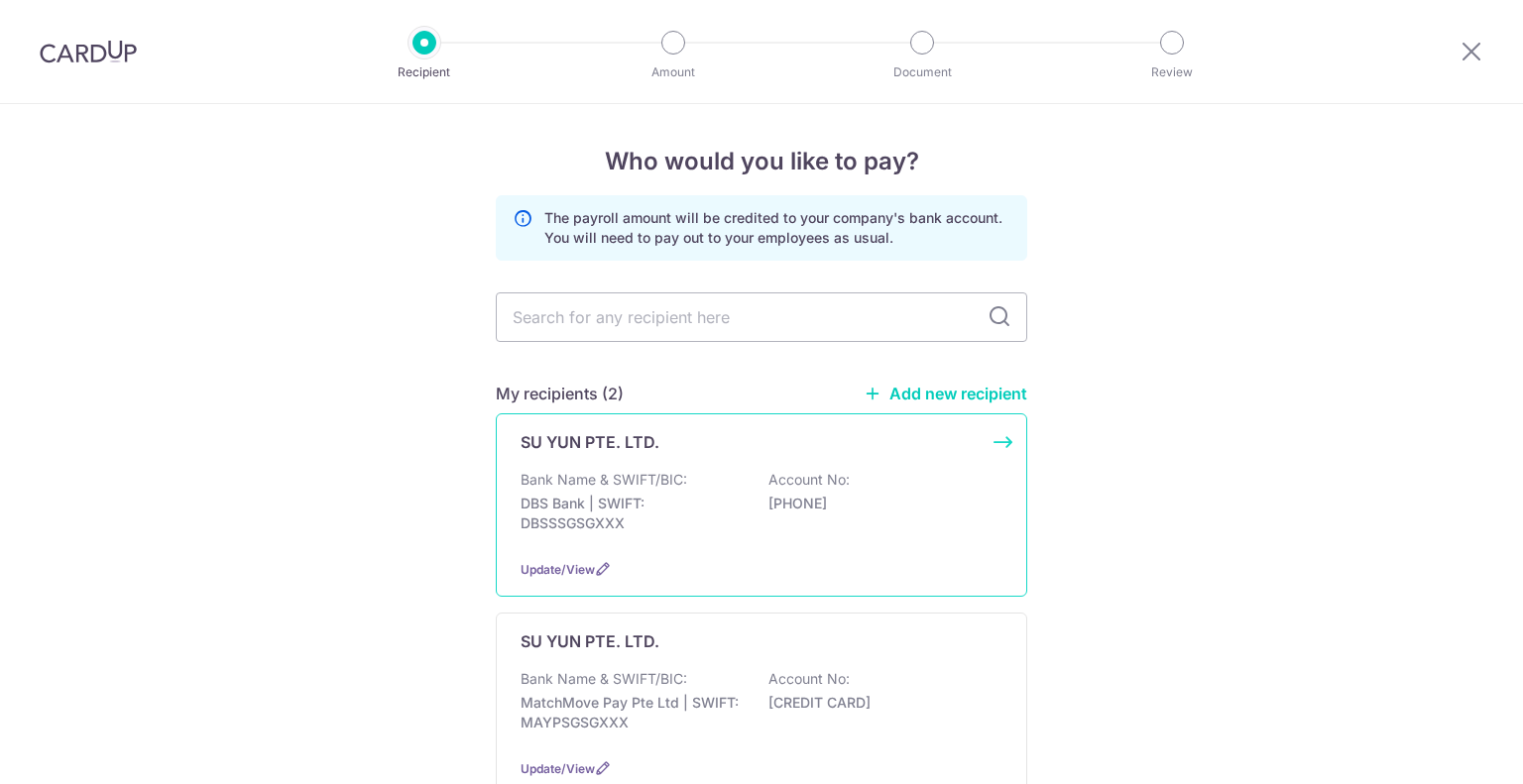 scroll, scrollTop: 0, scrollLeft: 0, axis: both 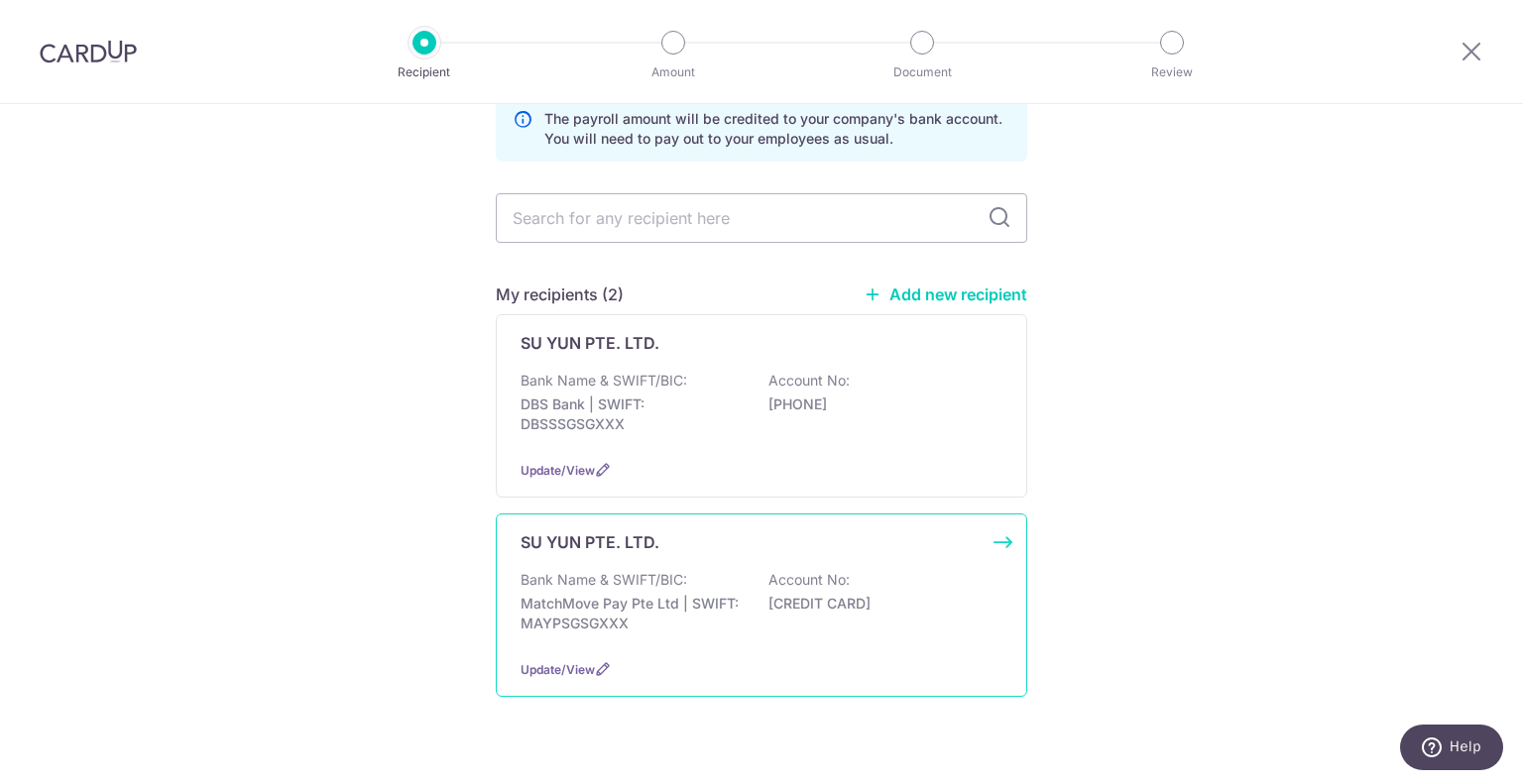 click on "6377022783159227" at bounding box center [879, 604] 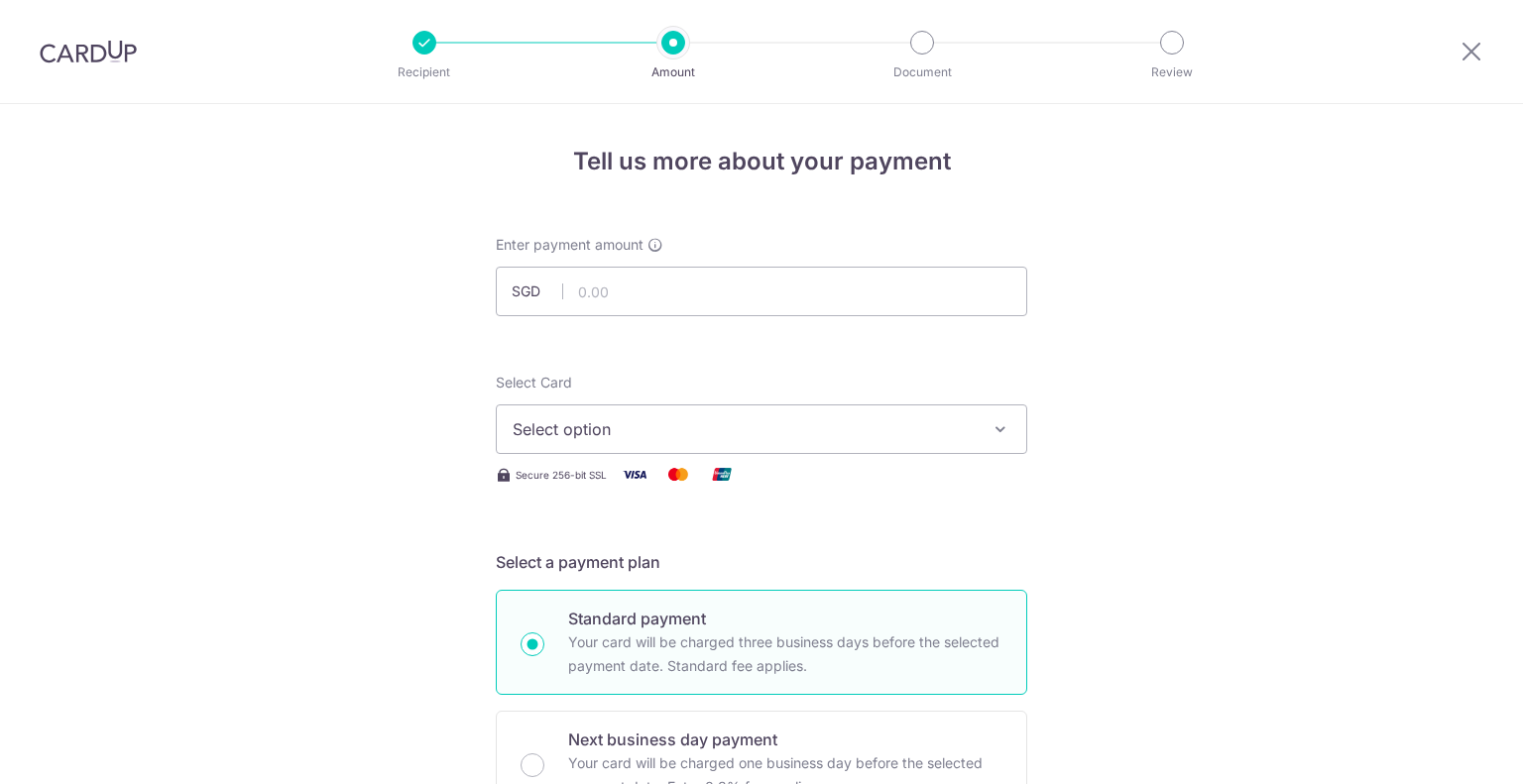 scroll, scrollTop: 0, scrollLeft: 0, axis: both 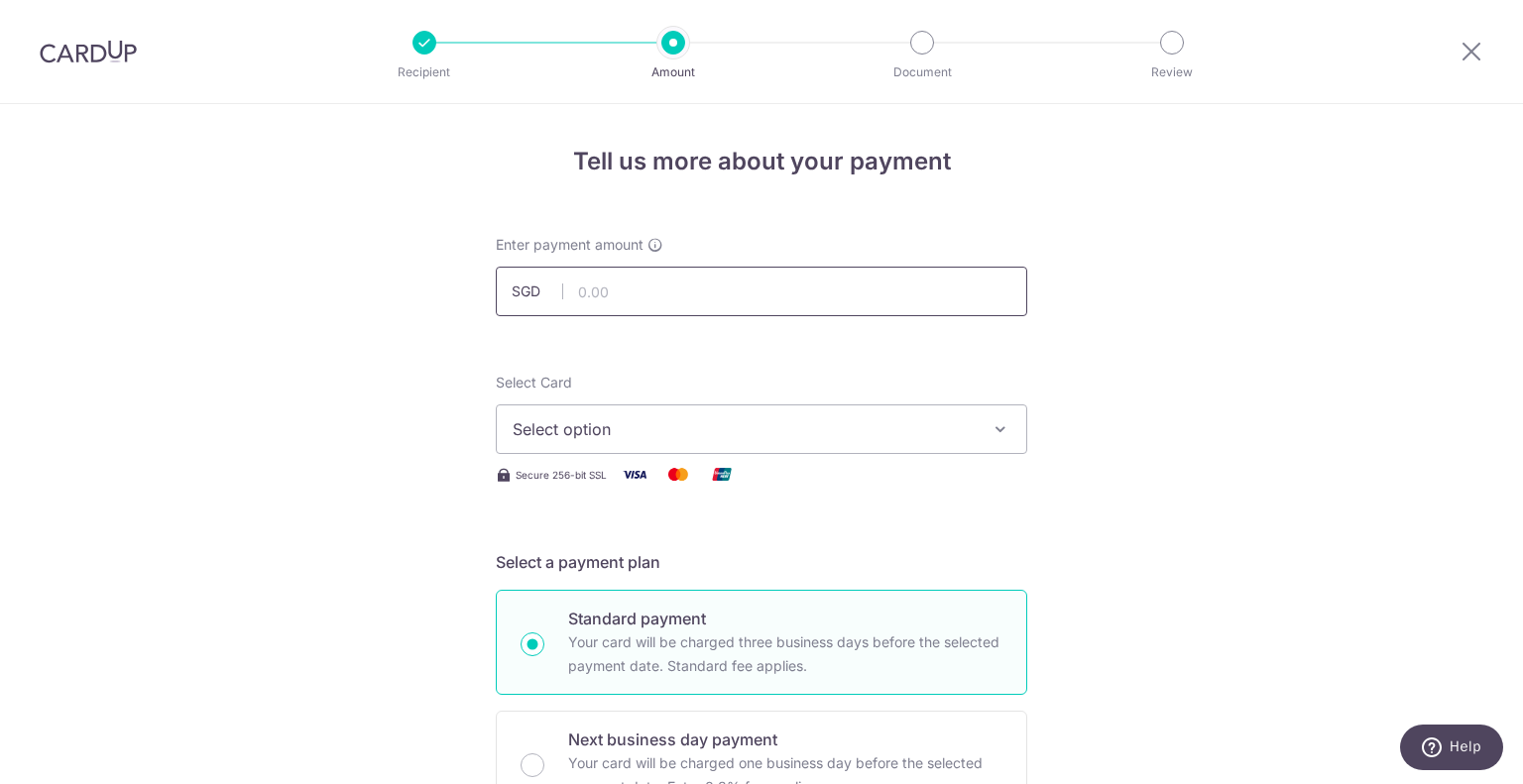 click at bounding box center (762, 291) 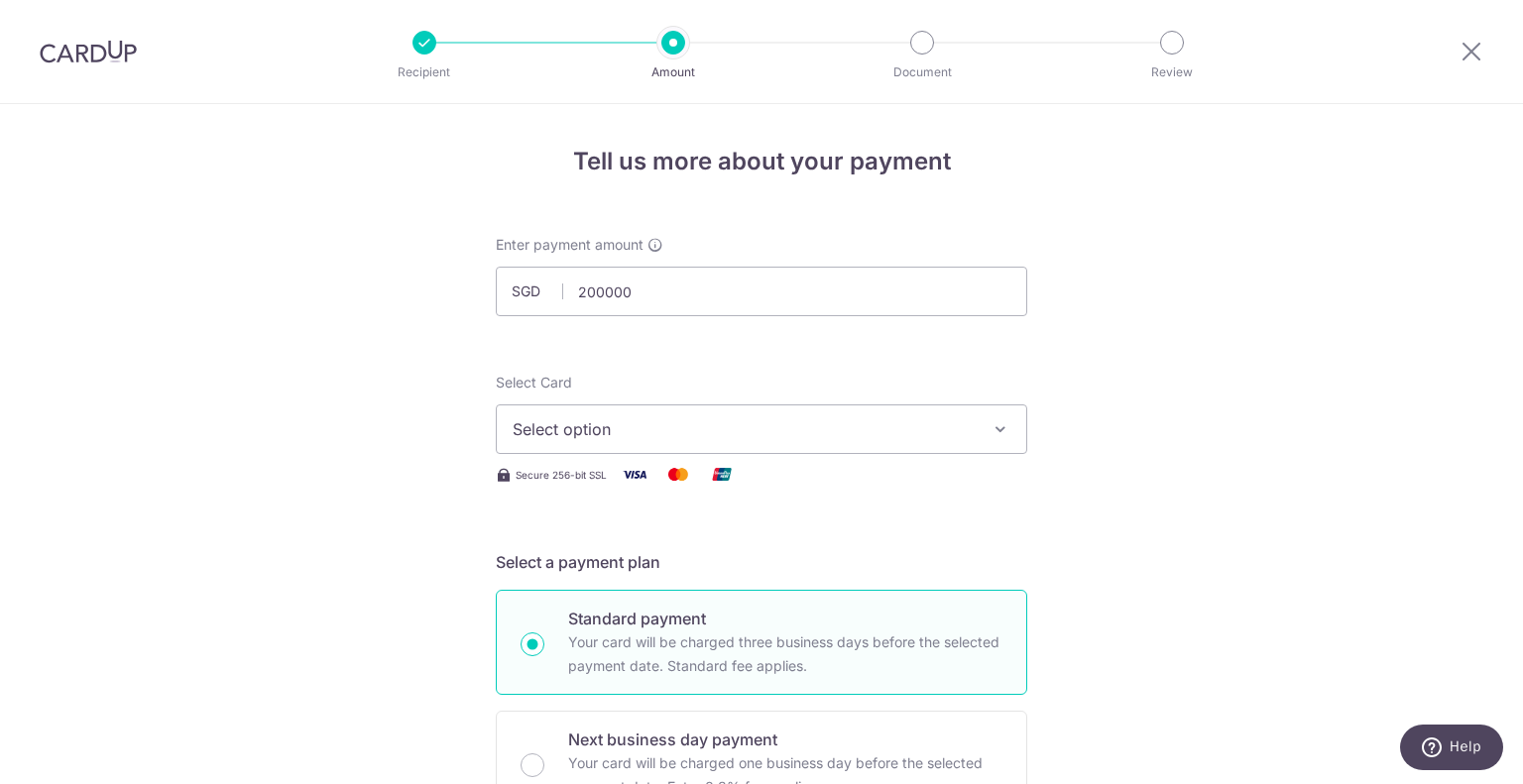 type on "200,000.00" 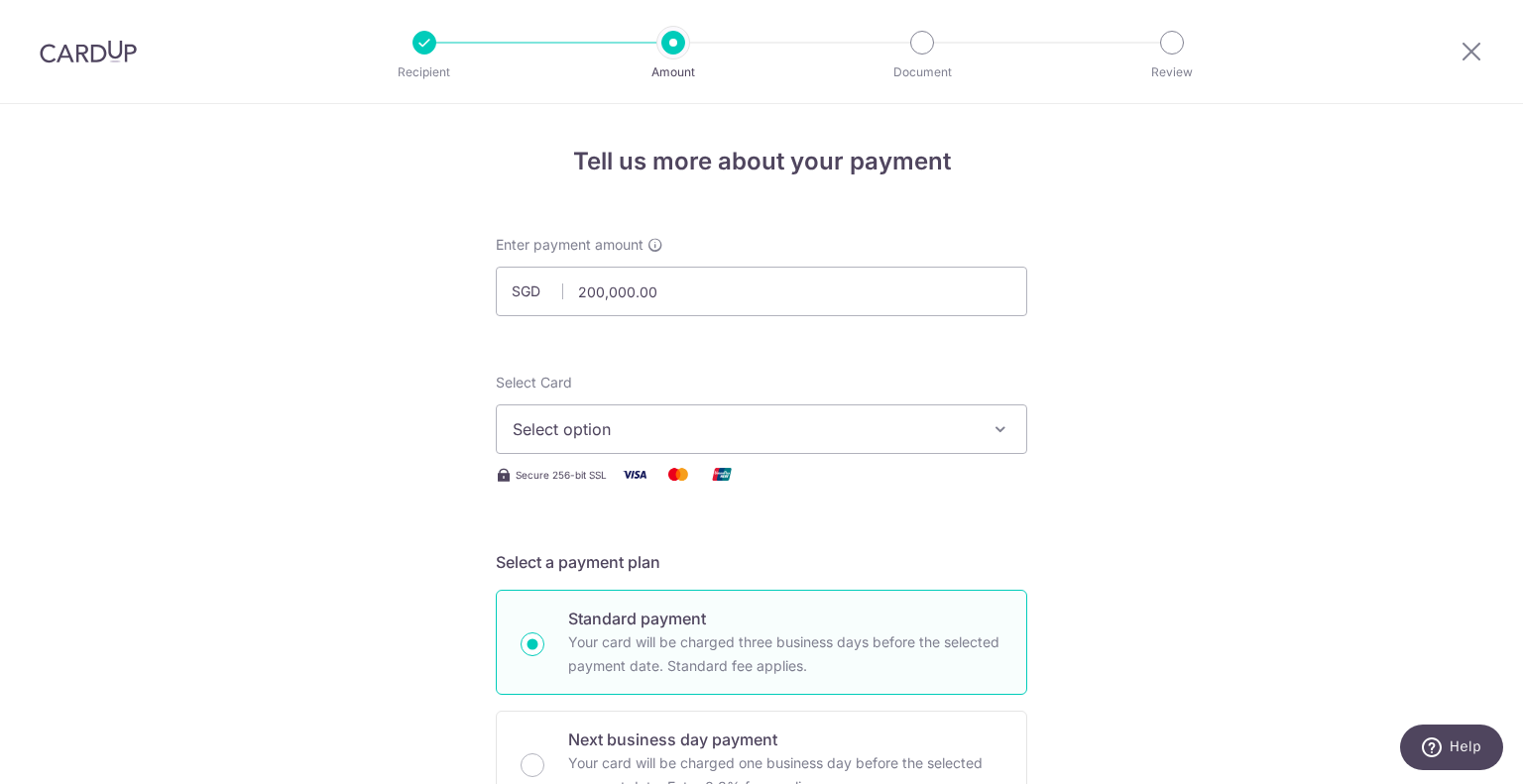 click on "Tell us more about your payment
Enter payment amount
SGD
200,000.00
200000.00
Select Card
Select option
Add credit card
Your Cards
**** 0000
**** 7111
**** 1382
**** 9373
Secure 256-bit SSL
Text
New card details" at bounding box center [762, 1057] 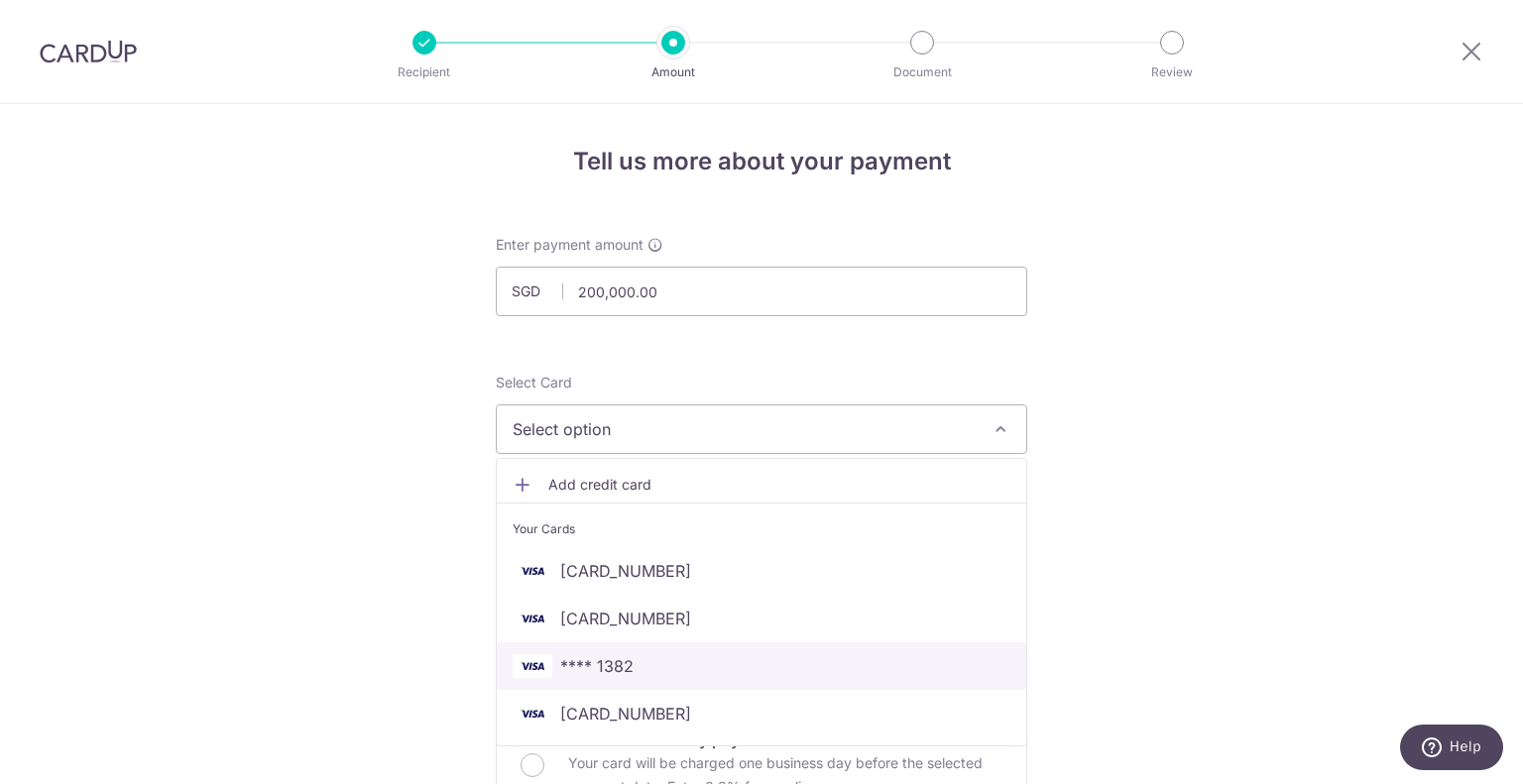 click on "**** 1382" at bounding box center (762, 666) 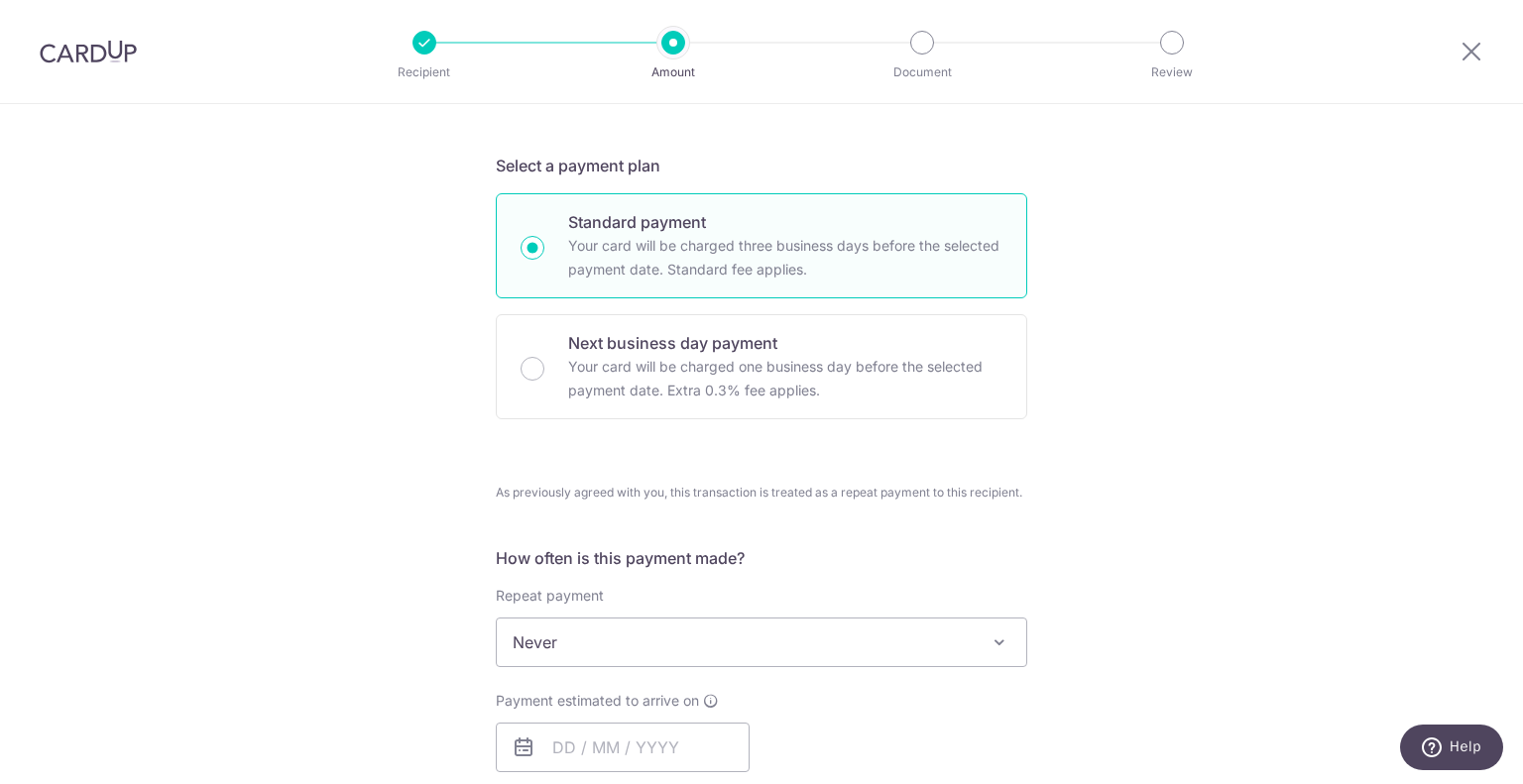 scroll, scrollTop: 496, scrollLeft: 0, axis: vertical 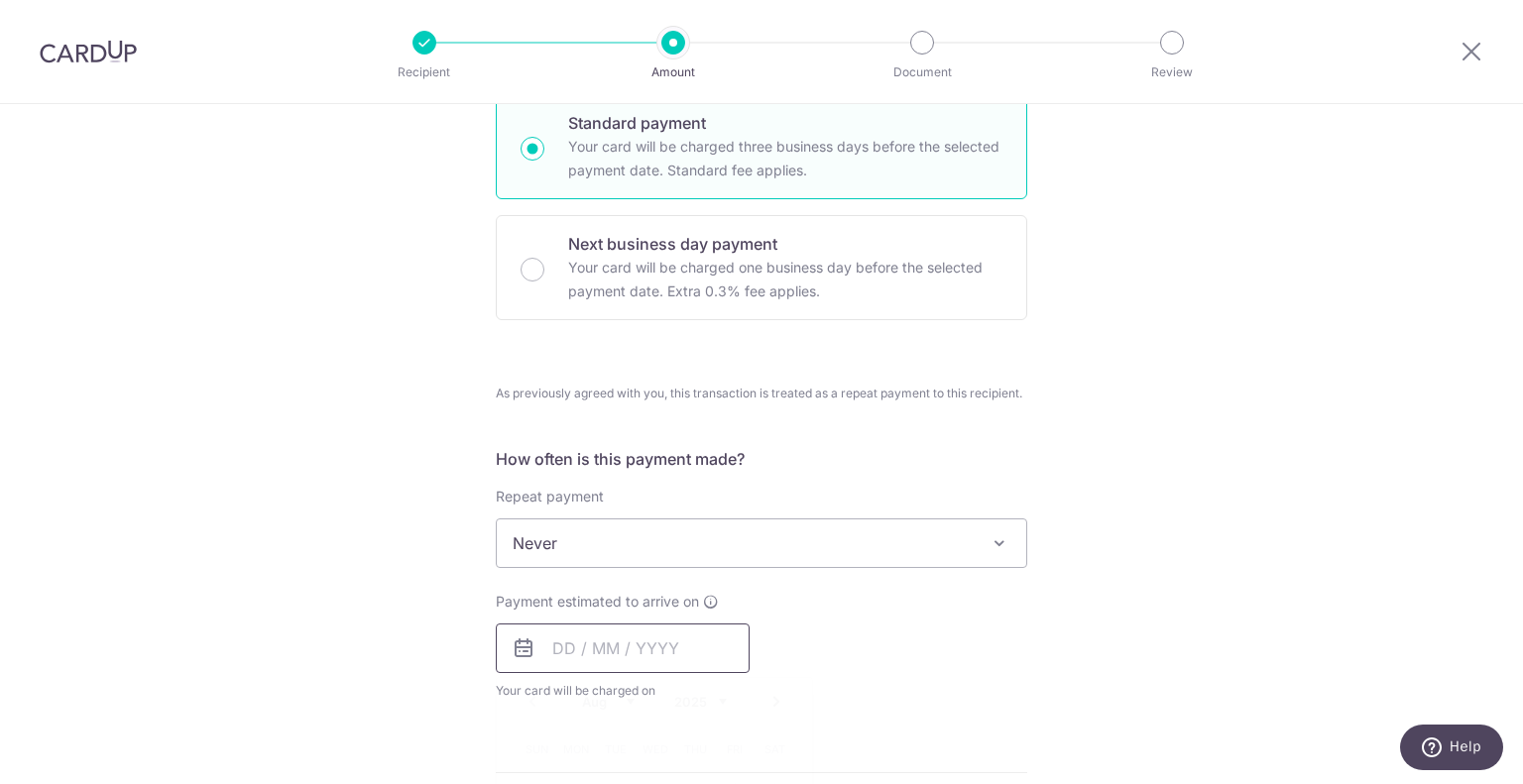 click at bounding box center (623, 648) 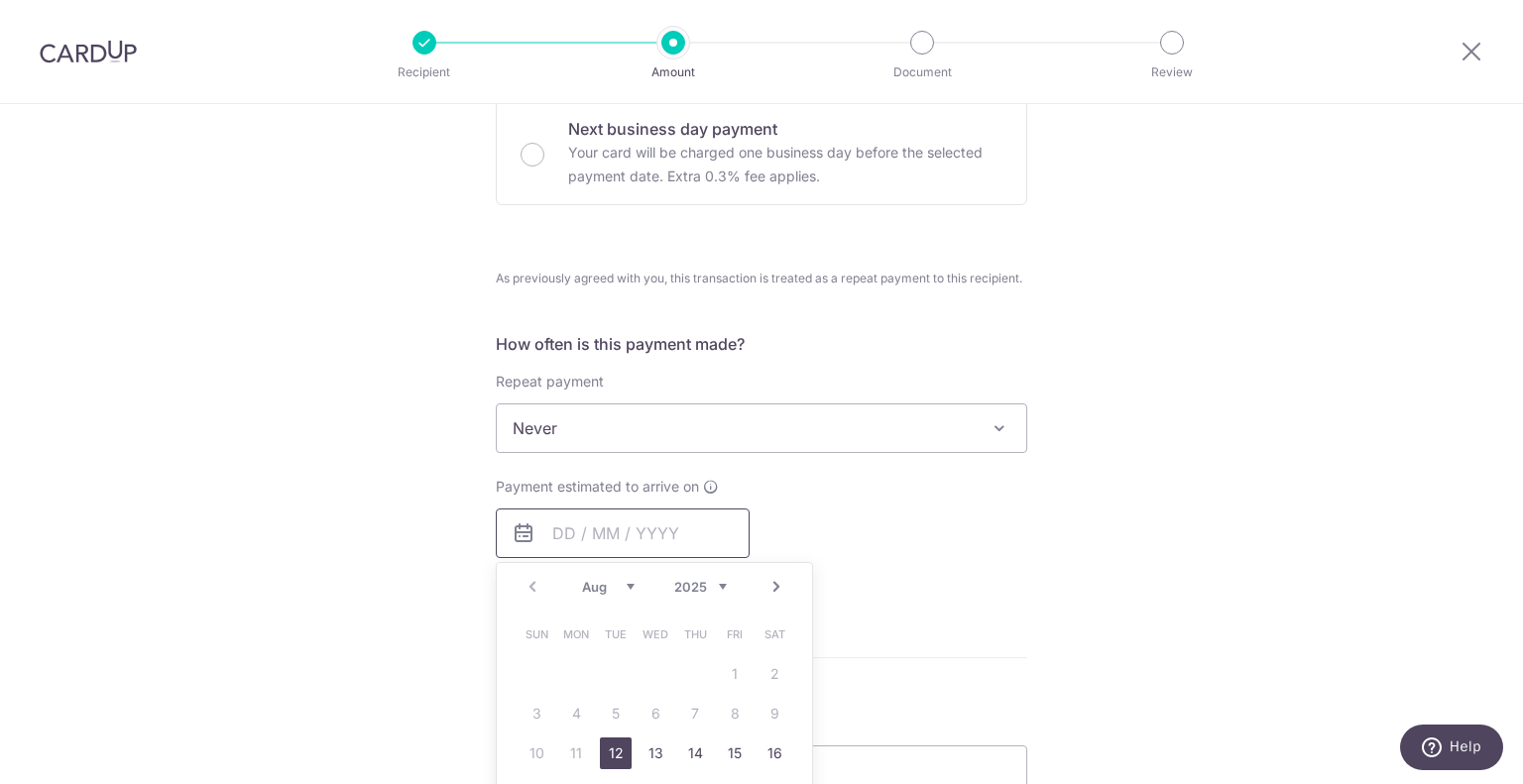 scroll, scrollTop: 793, scrollLeft: 0, axis: vertical 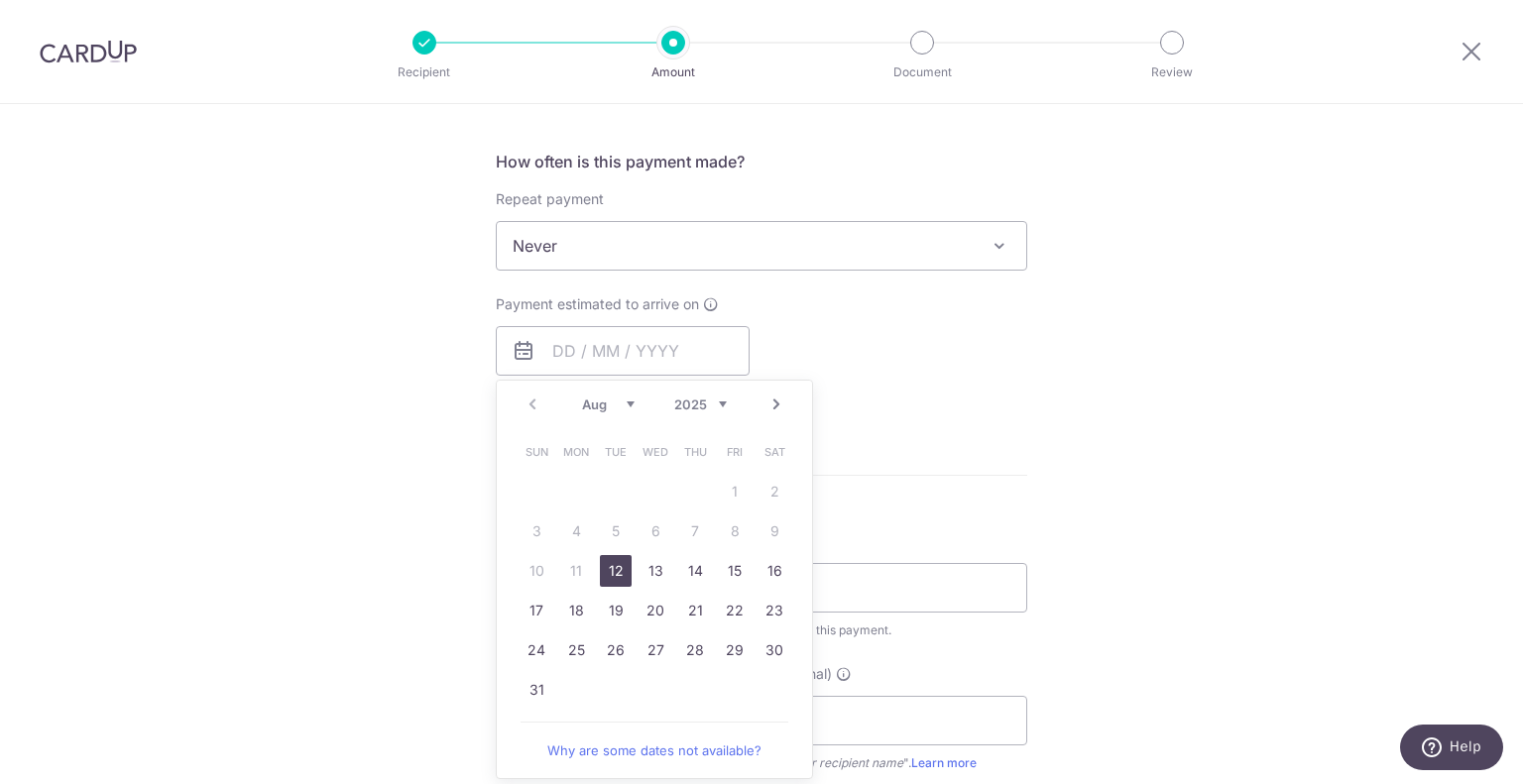 click on "12" at bounding box center [616, 571] 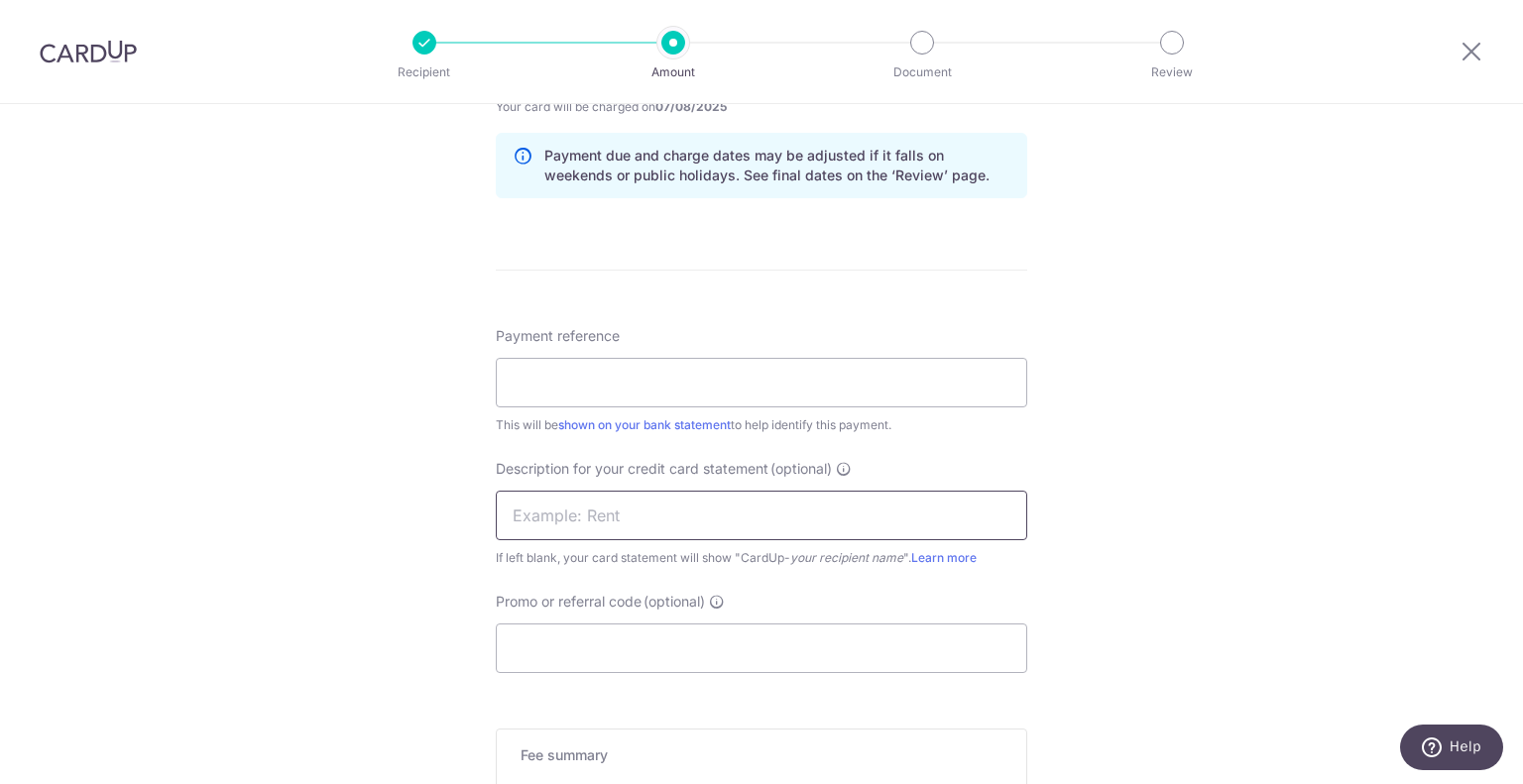 scroll, scrollTop: 1090, scrollLeft: 0, axis: vertical 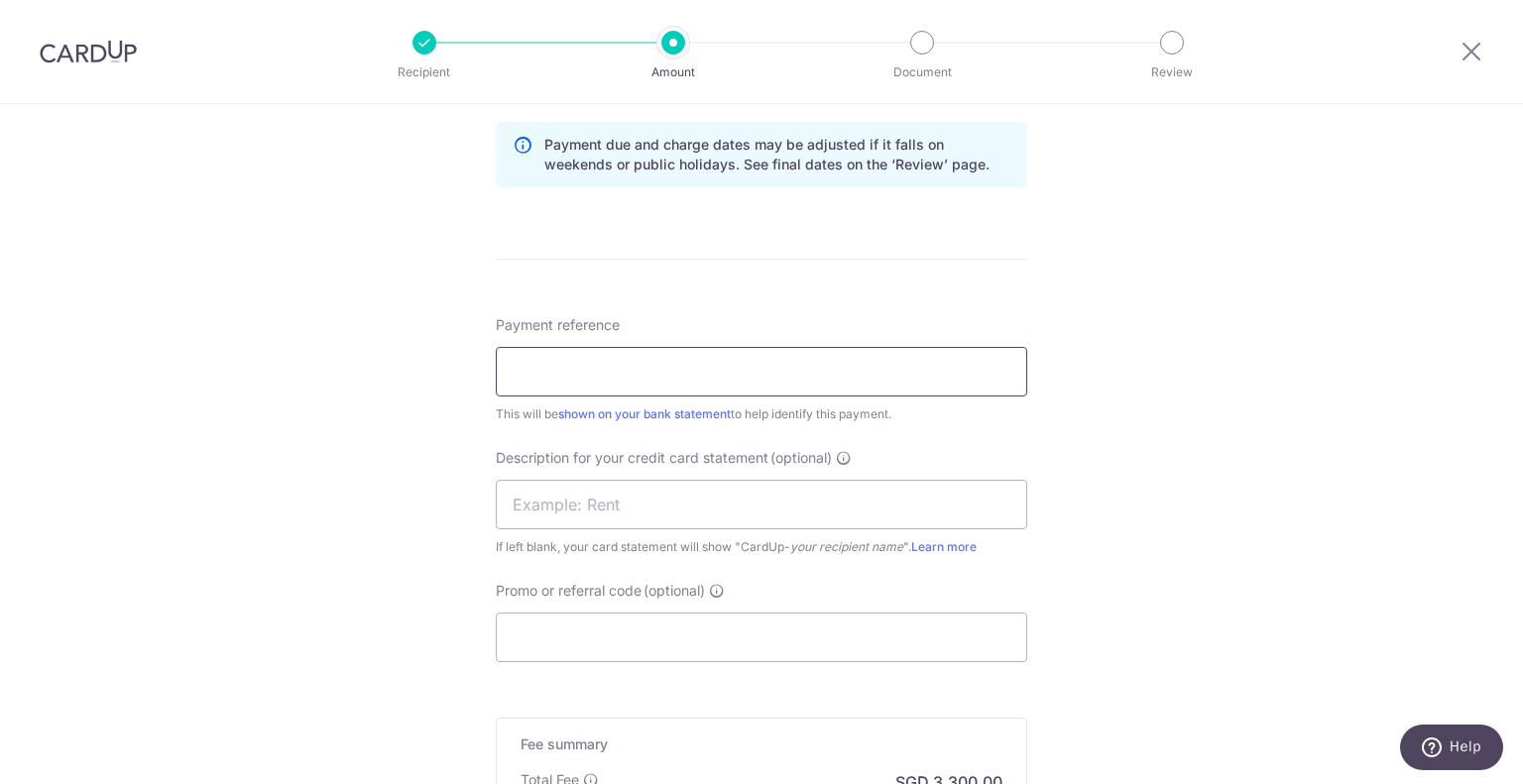 click on "Payment reference" at bounding box center (762, 372) 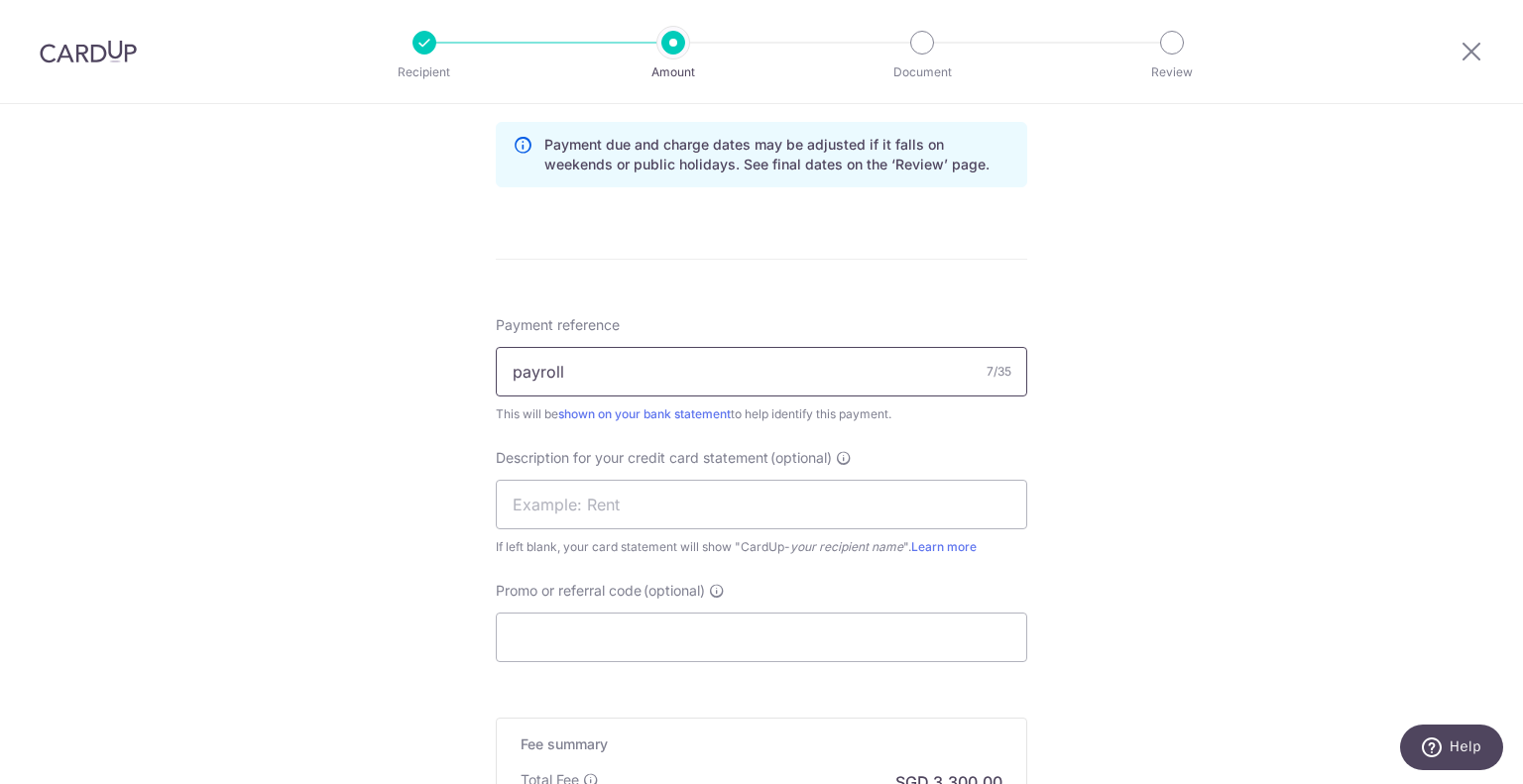 click on "payroll" at bounding box center (762, 372) 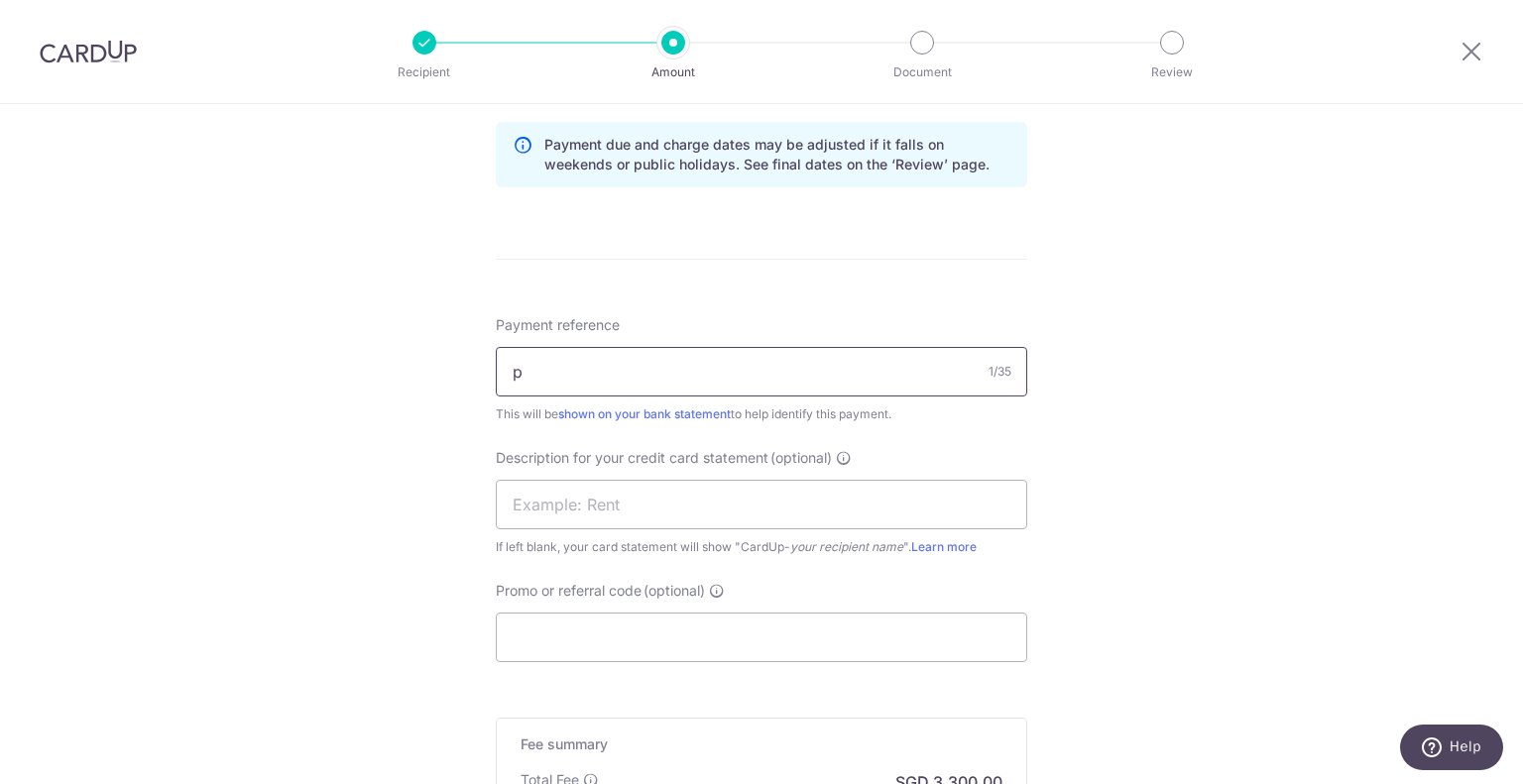 type on "PETTY CASH CIMB" 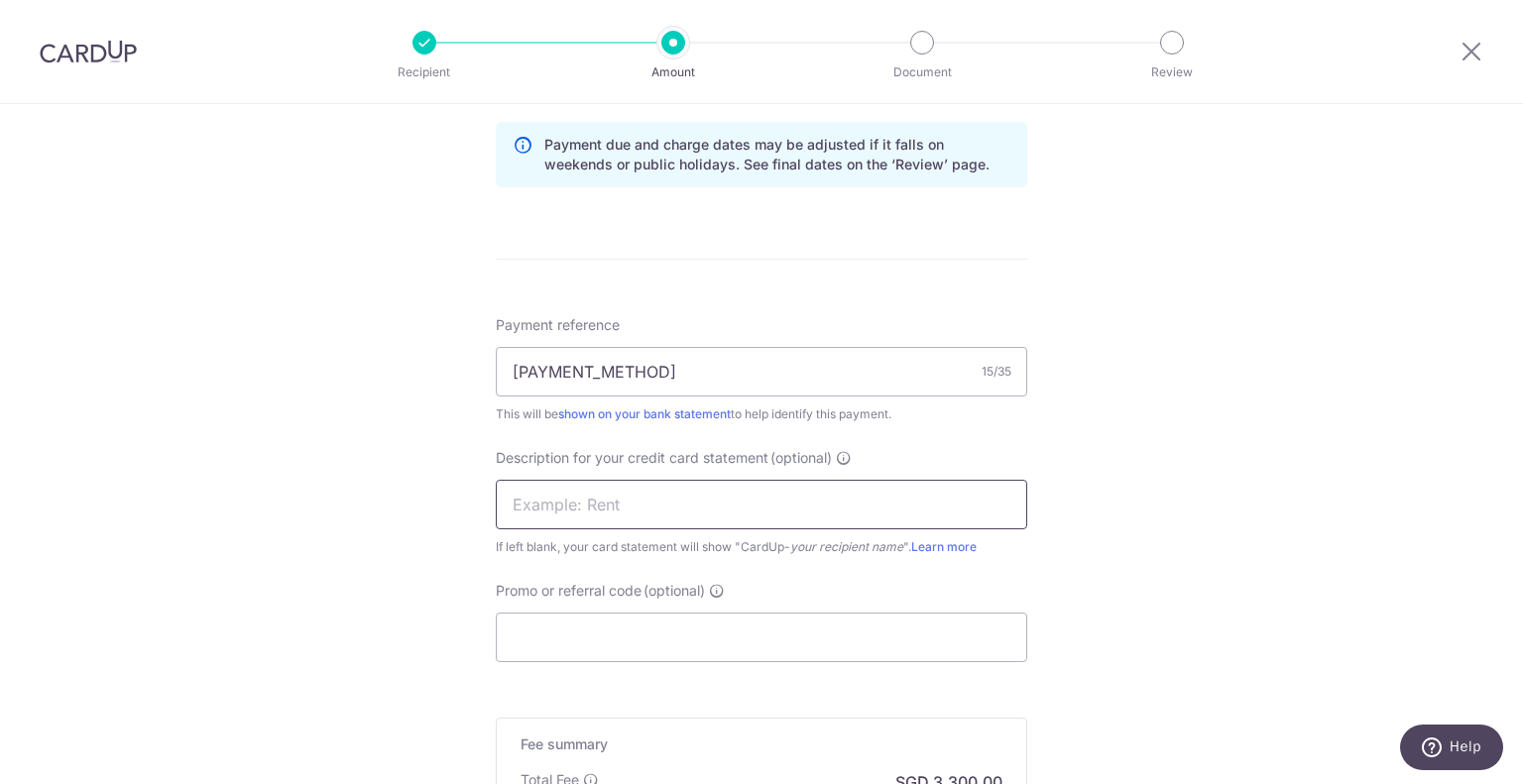 click at bounding box center [762, 504] 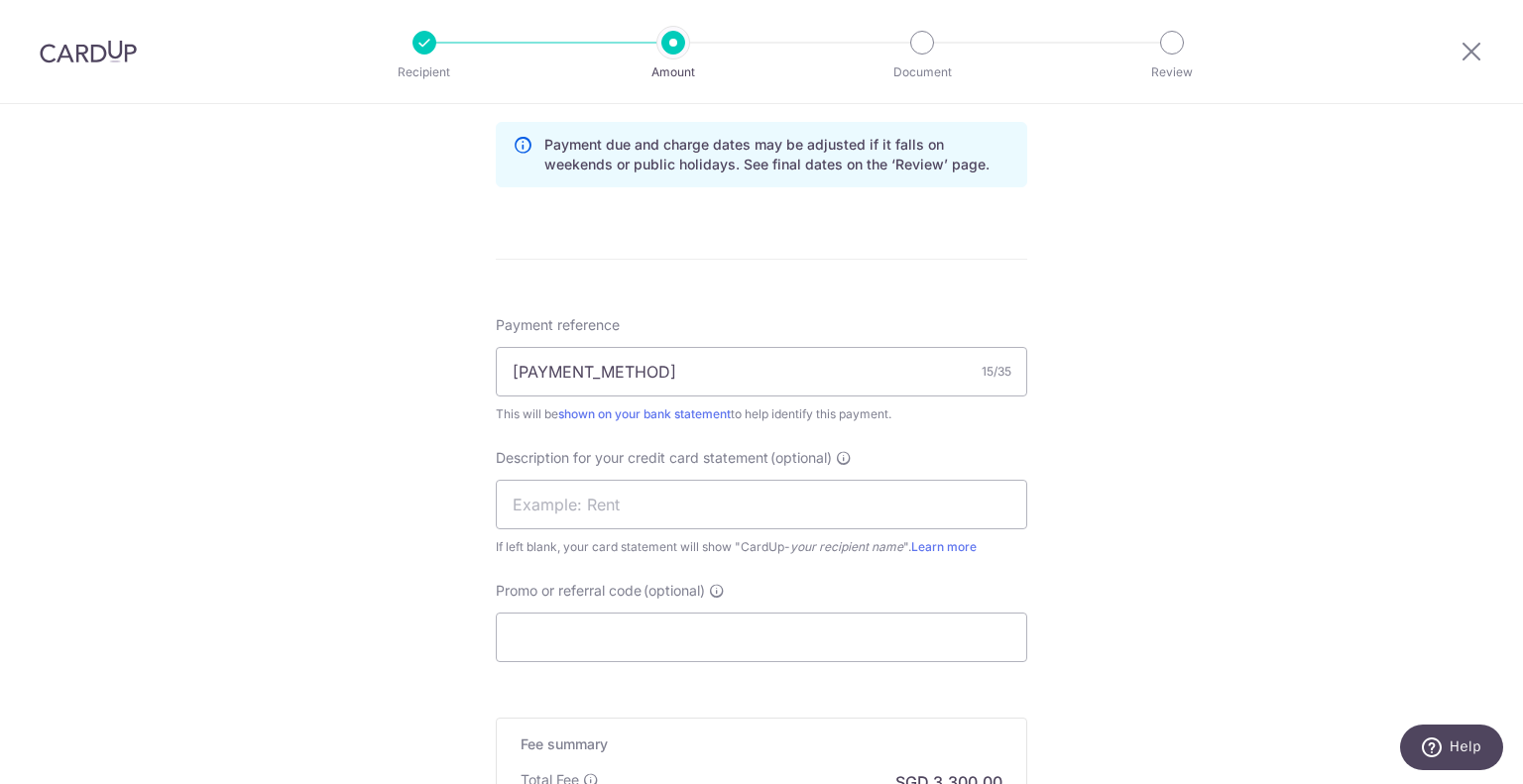 click on "Tell us more about your payment
Enter payment amount
SGD
200,000.00
200000.00
Select Card
**** 1382
Add credit card
Your Cards
**** 0000
**** 7111
**** 1382
**** 9373
Secure 256-bit SSL
Text
New card details
Card" at bounding box center (762, 43) 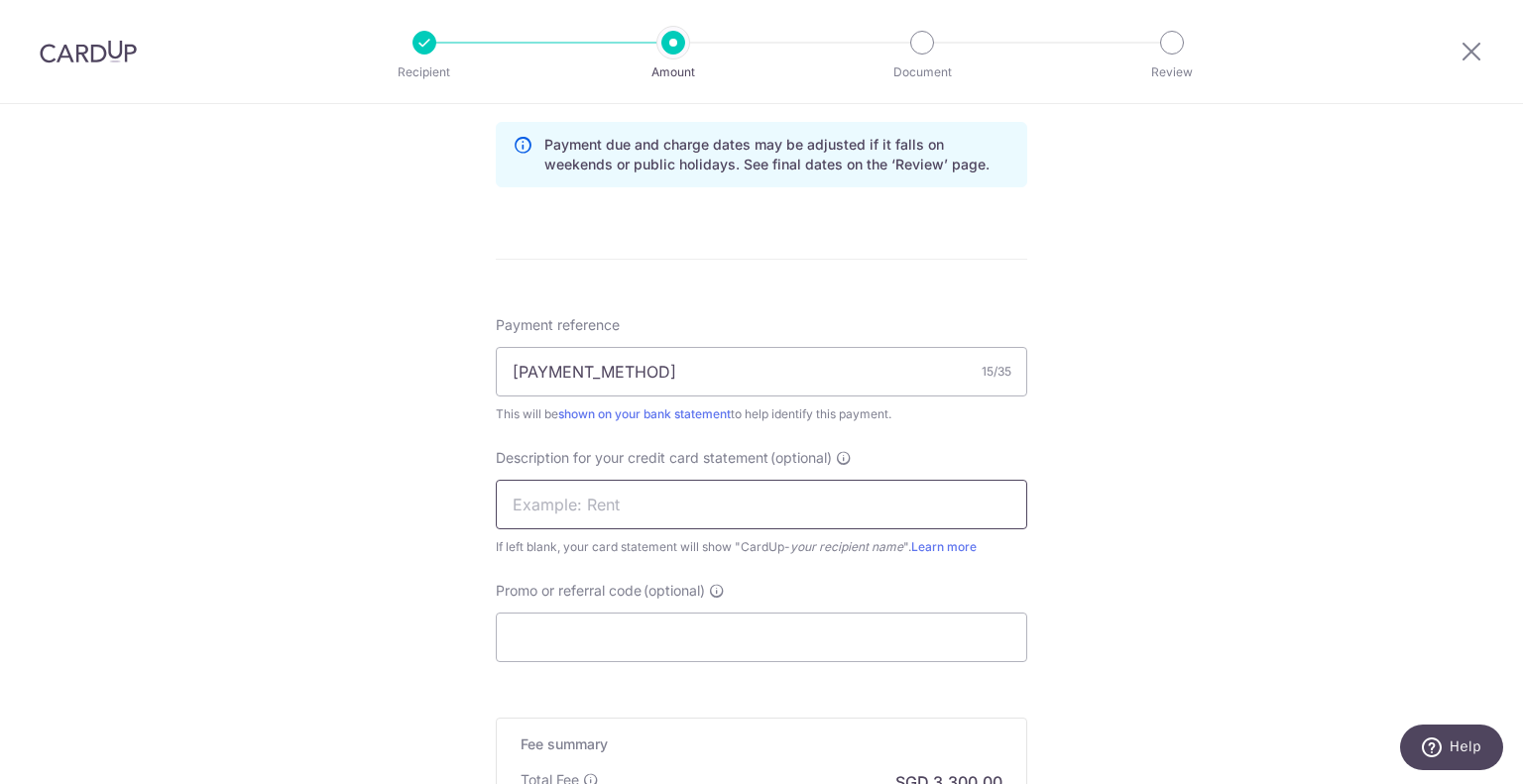 scroll, scrollTop: 1189, scrollLeft: 0, axis: vertical 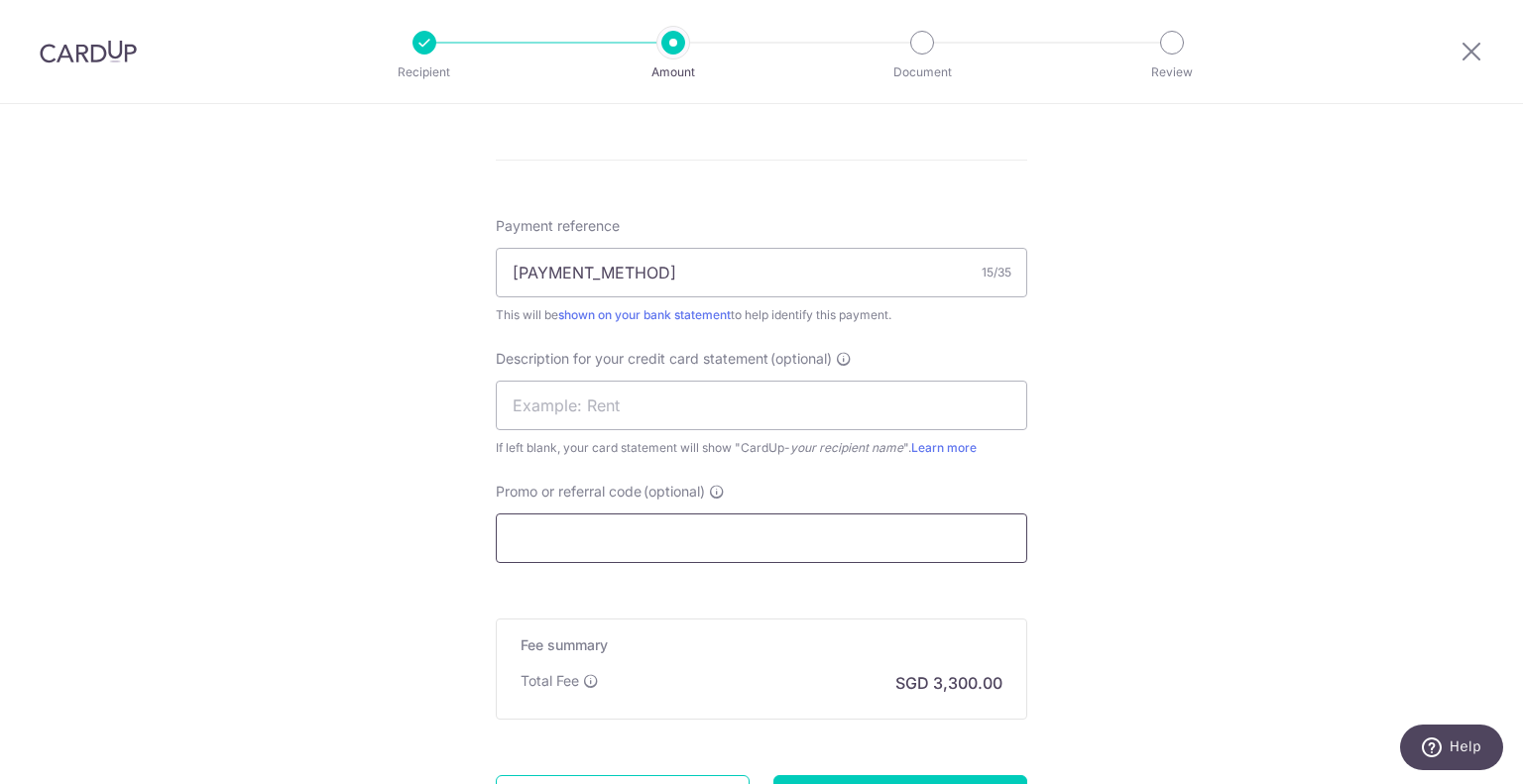 click on "Promo or referral code
(optional)" at bounding box center [762, 538] 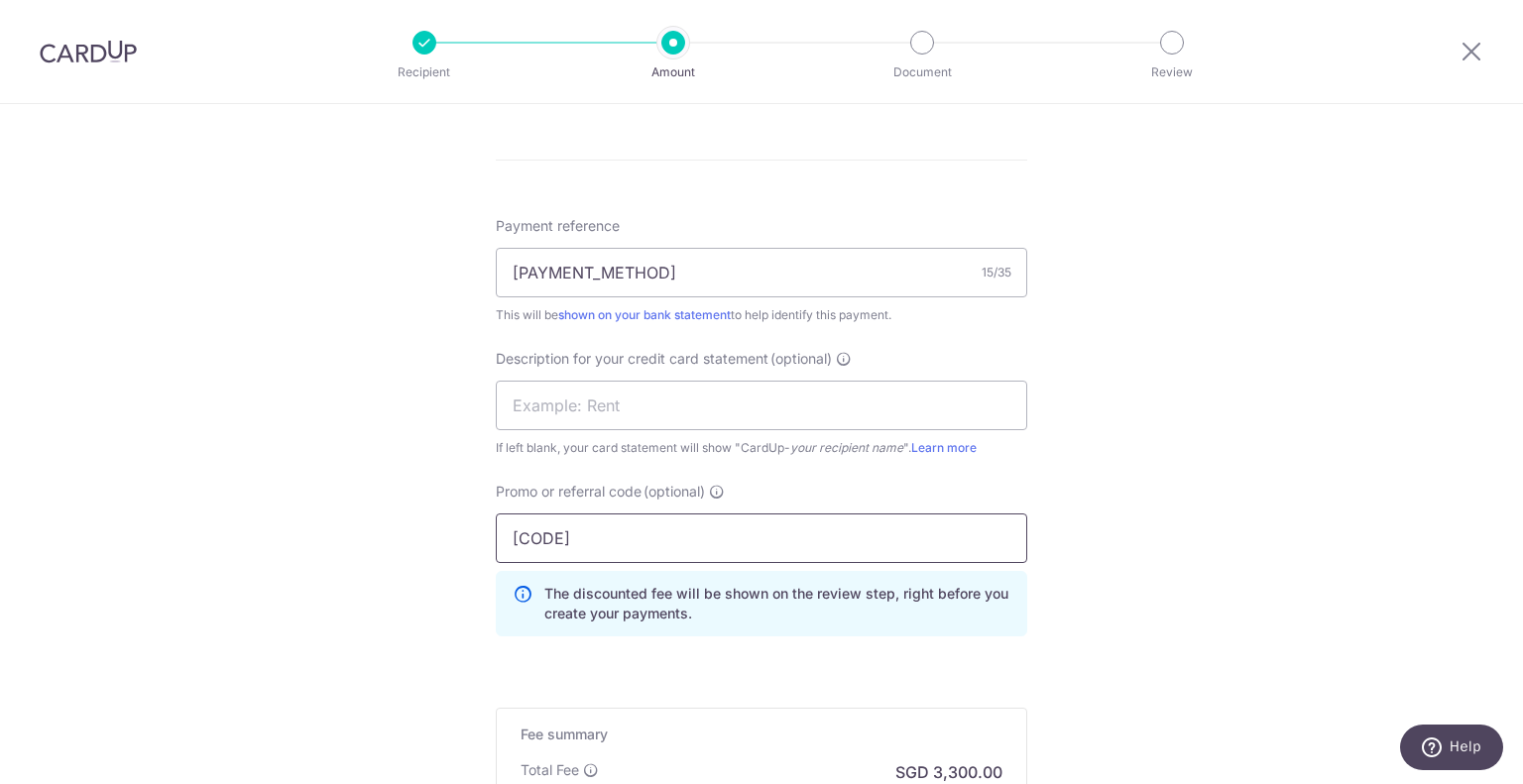 type on "2025sy155" 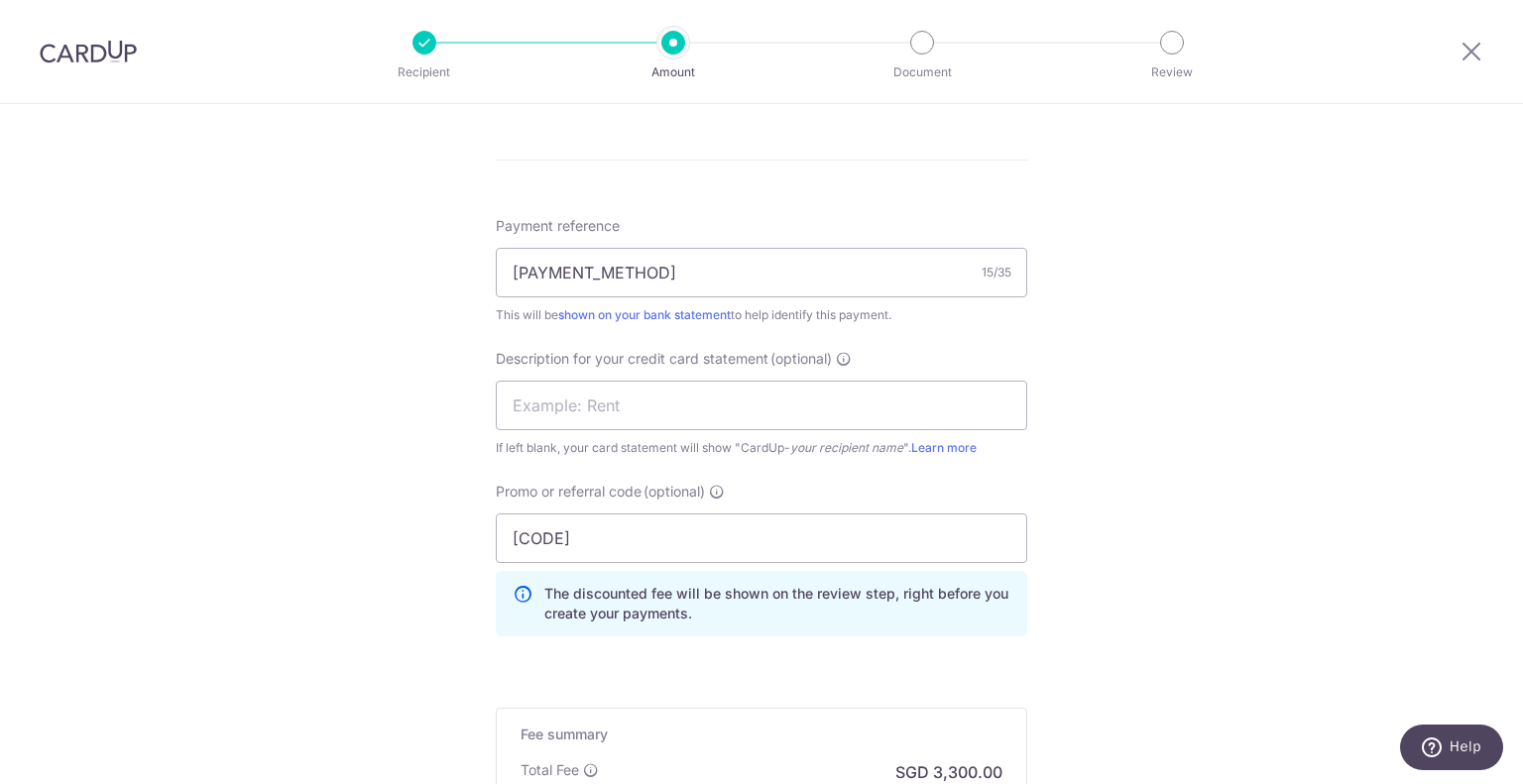click on "Promo or referral code
(optional)
2025sy155
The discounted fee will be shown on the review step, right before you create your payments.
Add" at bounding box center [762, 559] 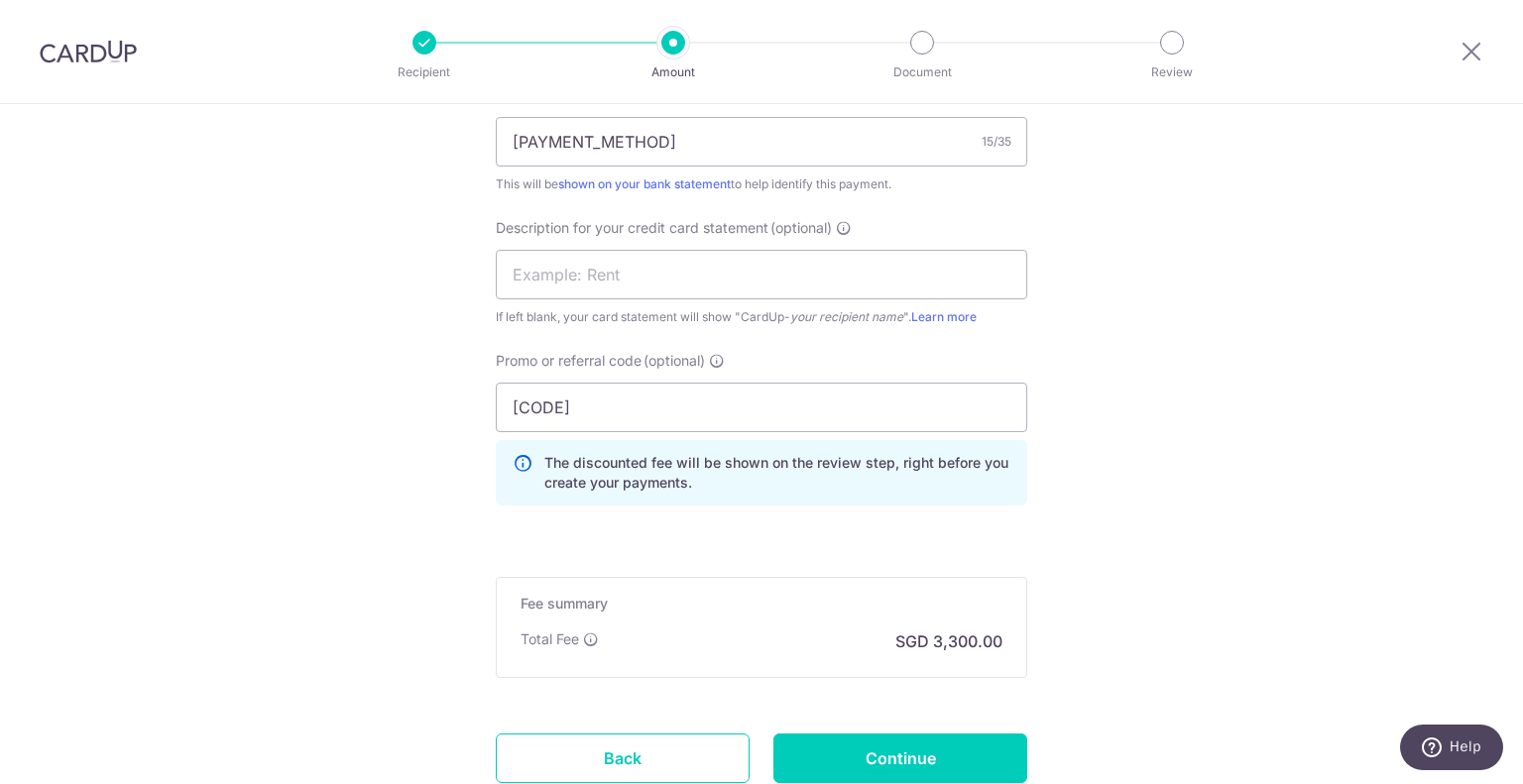 scroll, scrollTop: 1464, scrollLeft: 0, axis: vertical 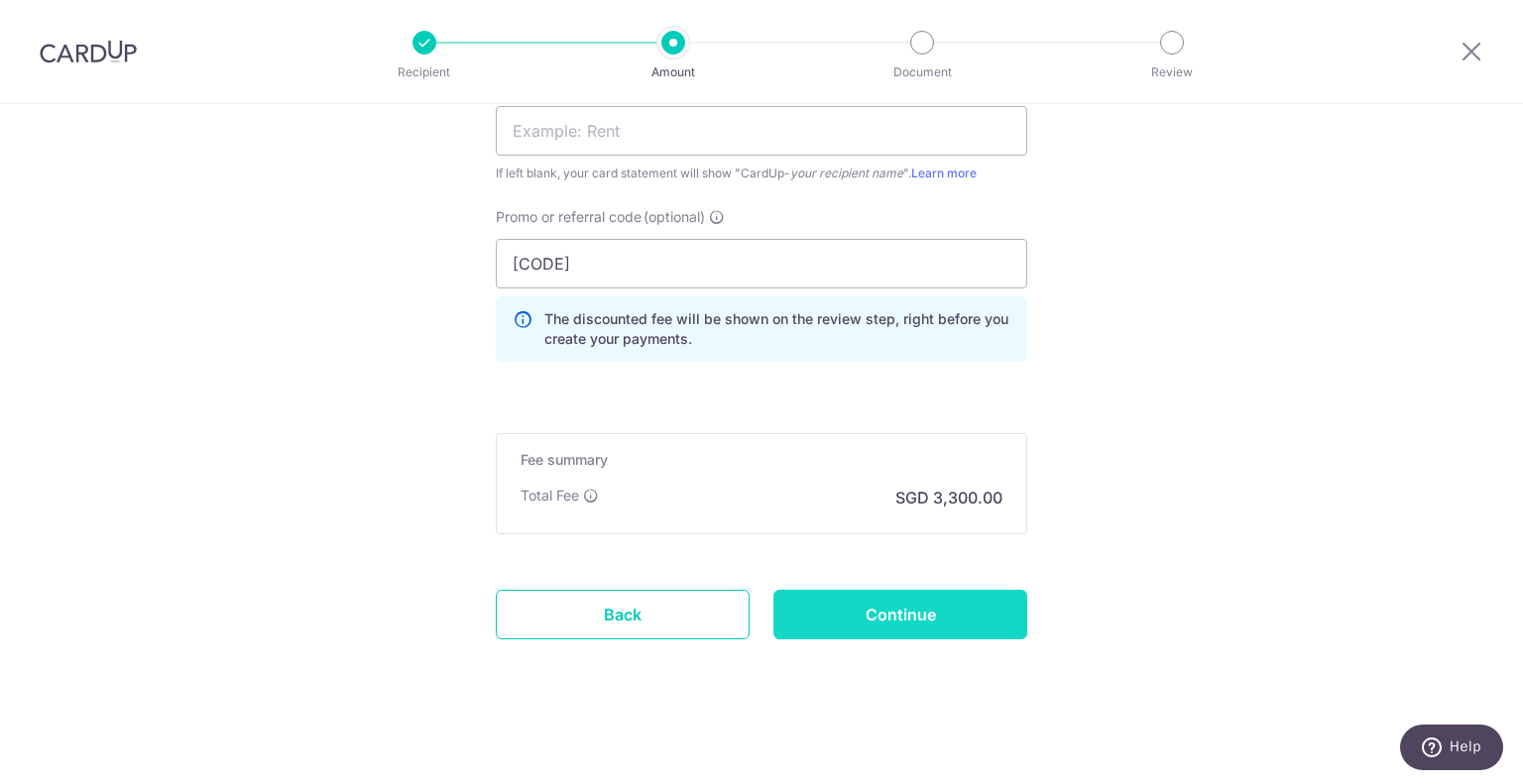 click on "Continue" at bounding box center (900, 615) 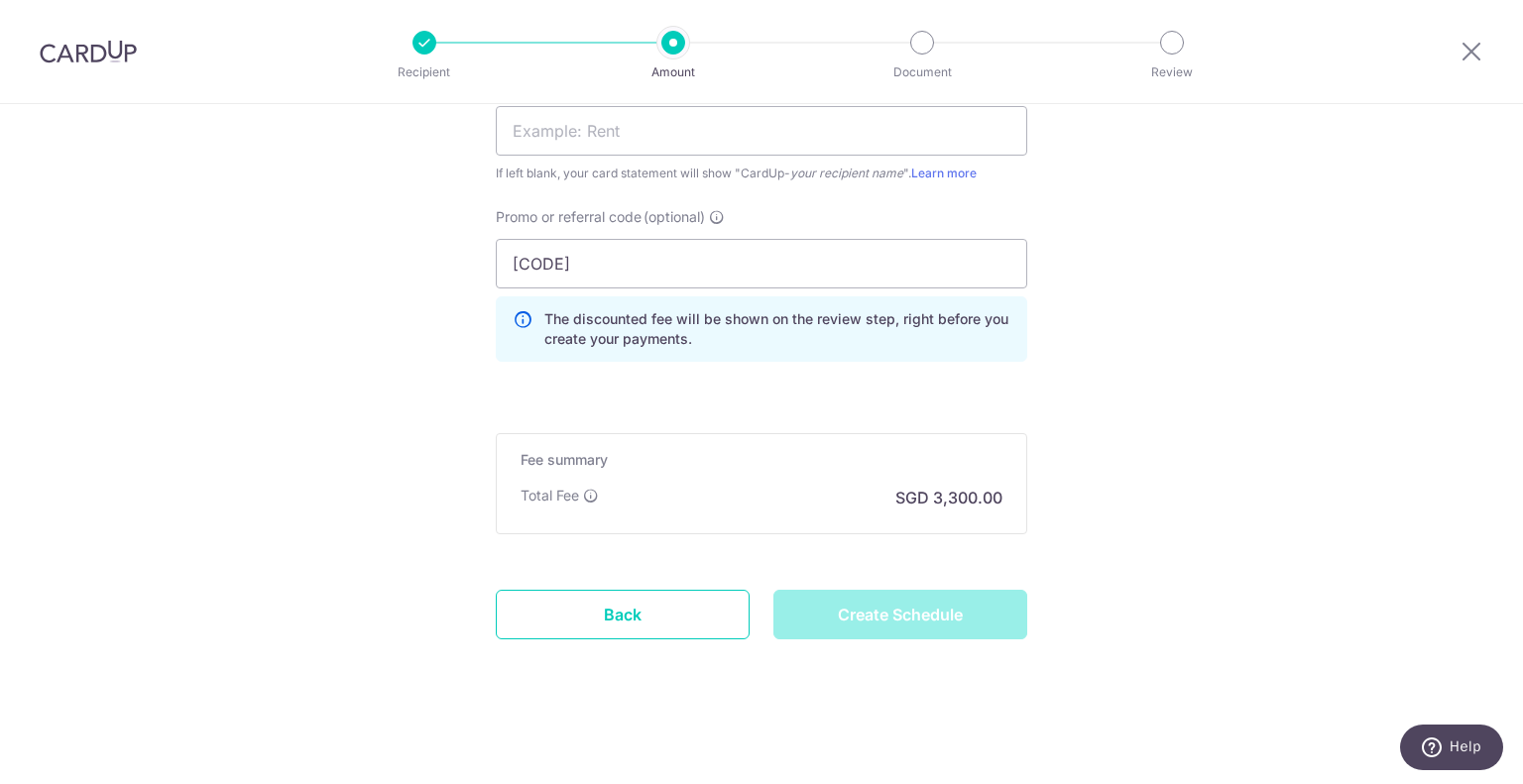 type on "Create Schedule" 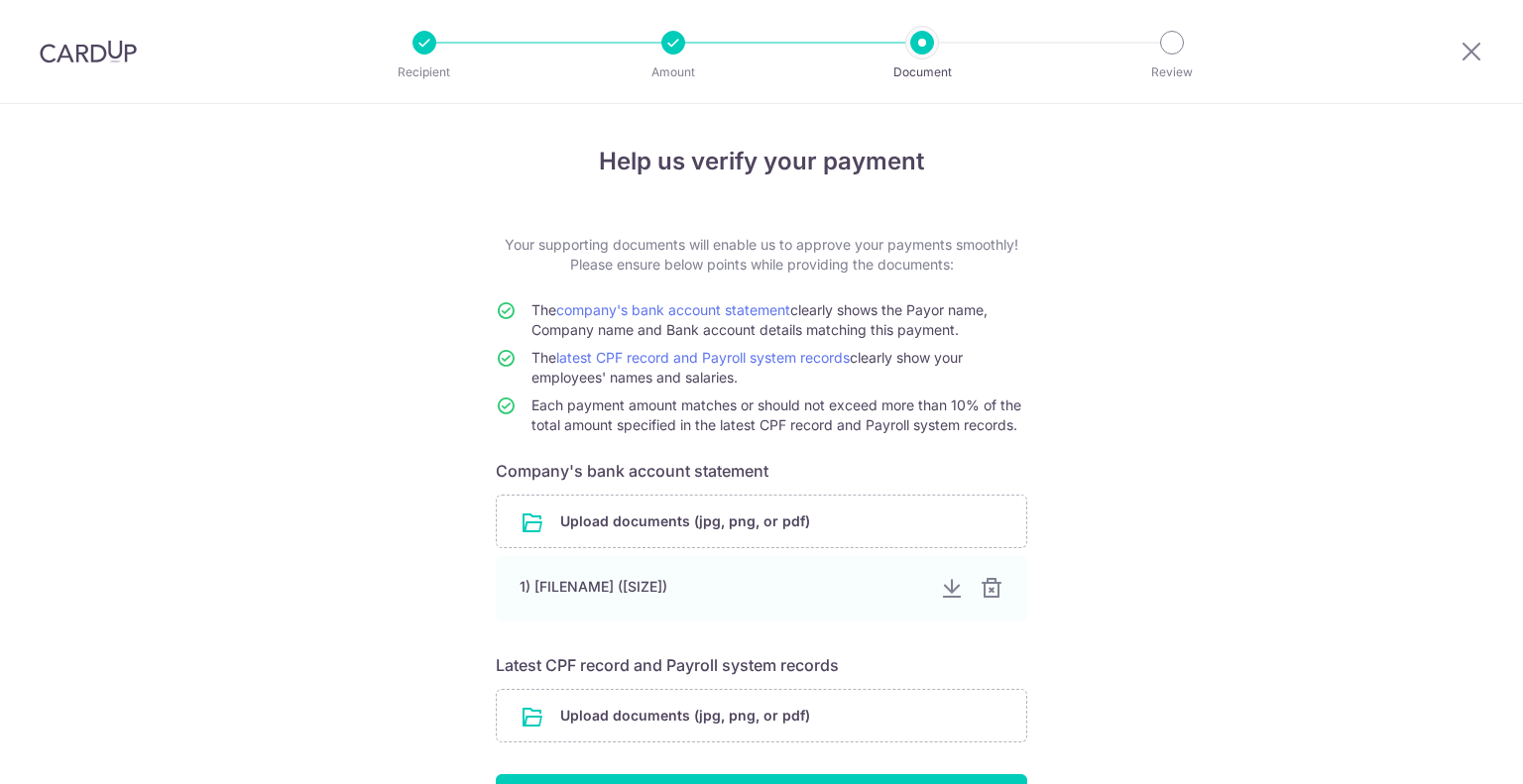 scroll, scrollTop: 0, scrollLeft: 0, axis: both 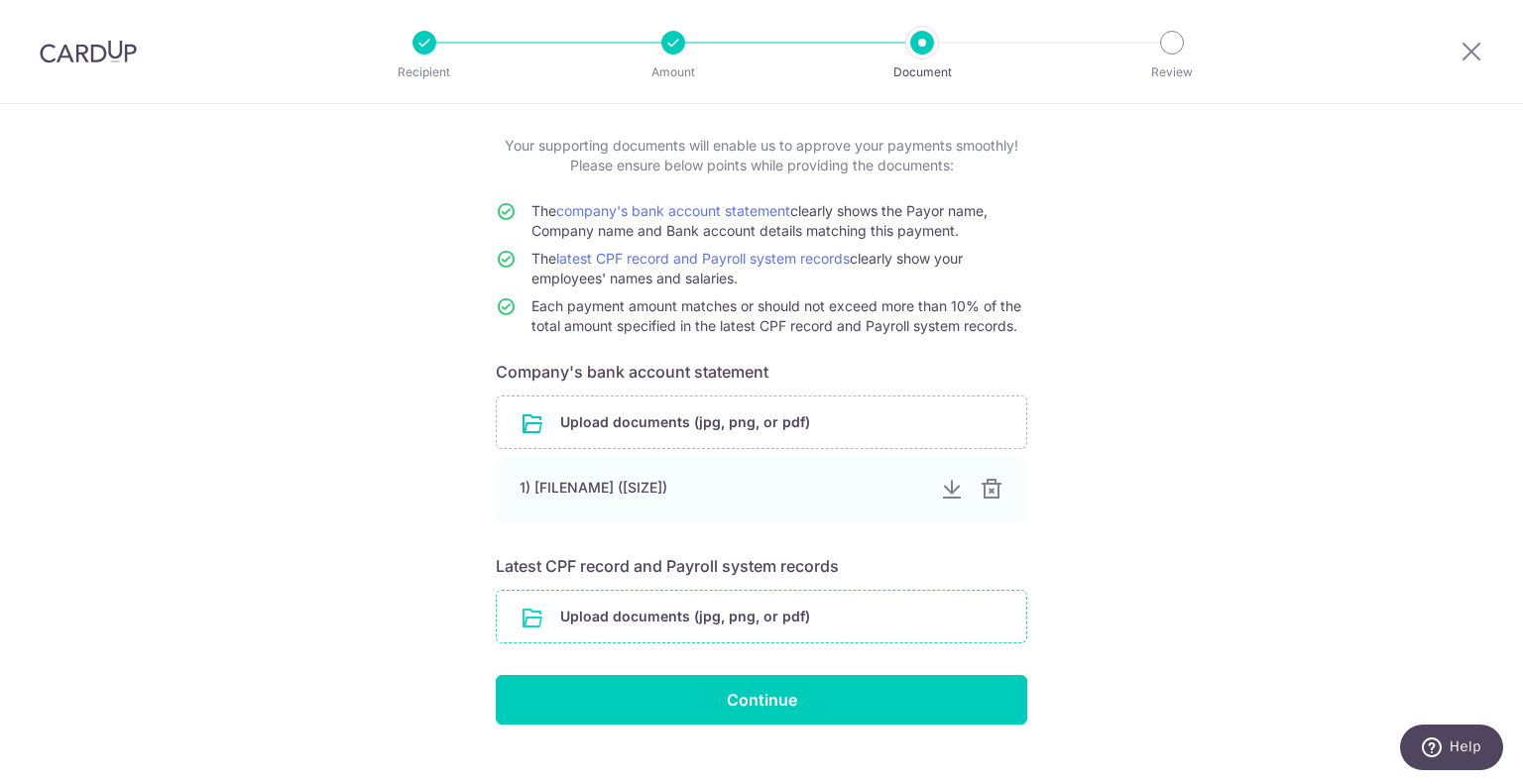 click at bounding box center [762, 616] 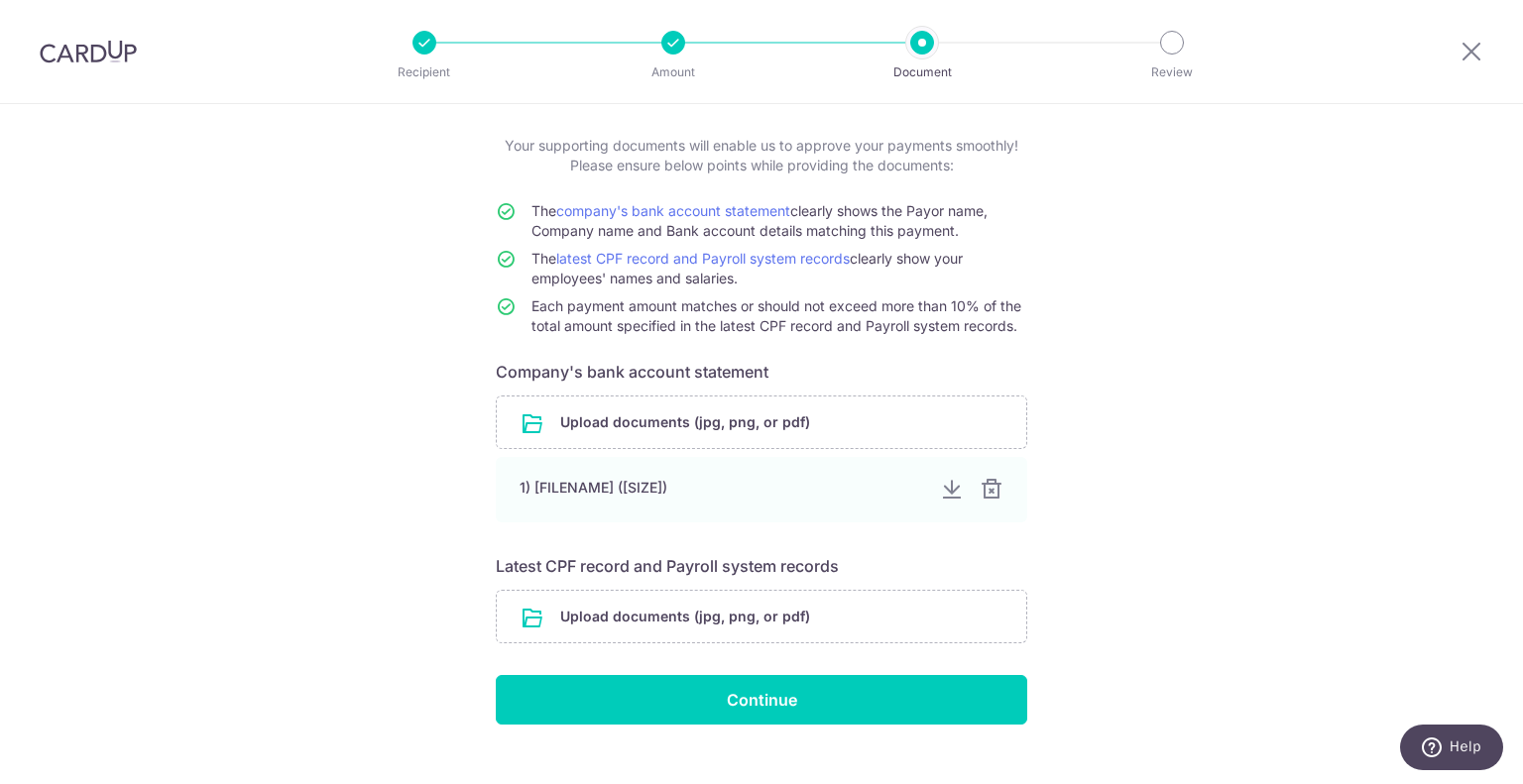 click on "Help us verify your payment
Your supporting documents will enable us to approve your payments smoothly!  Please ensure below points while providing the documents:
The  company's bank account statement  clearly shows the Payor name, Company name and Bank account details matching this payment.
The  latest CPF record and Payroll system records  clearly show your employees' names and salaries.
Each payment amount matches or should not exceed more than 10% of the total amount specified in the latest CPF record and Payroll system records.
Company's bank account statement
Upload documents (jpg, png, or pdf) 1) [FILENAME] ([SIZE])
Latest CPF record and Payroll system records" at bounding box center [762, 411] 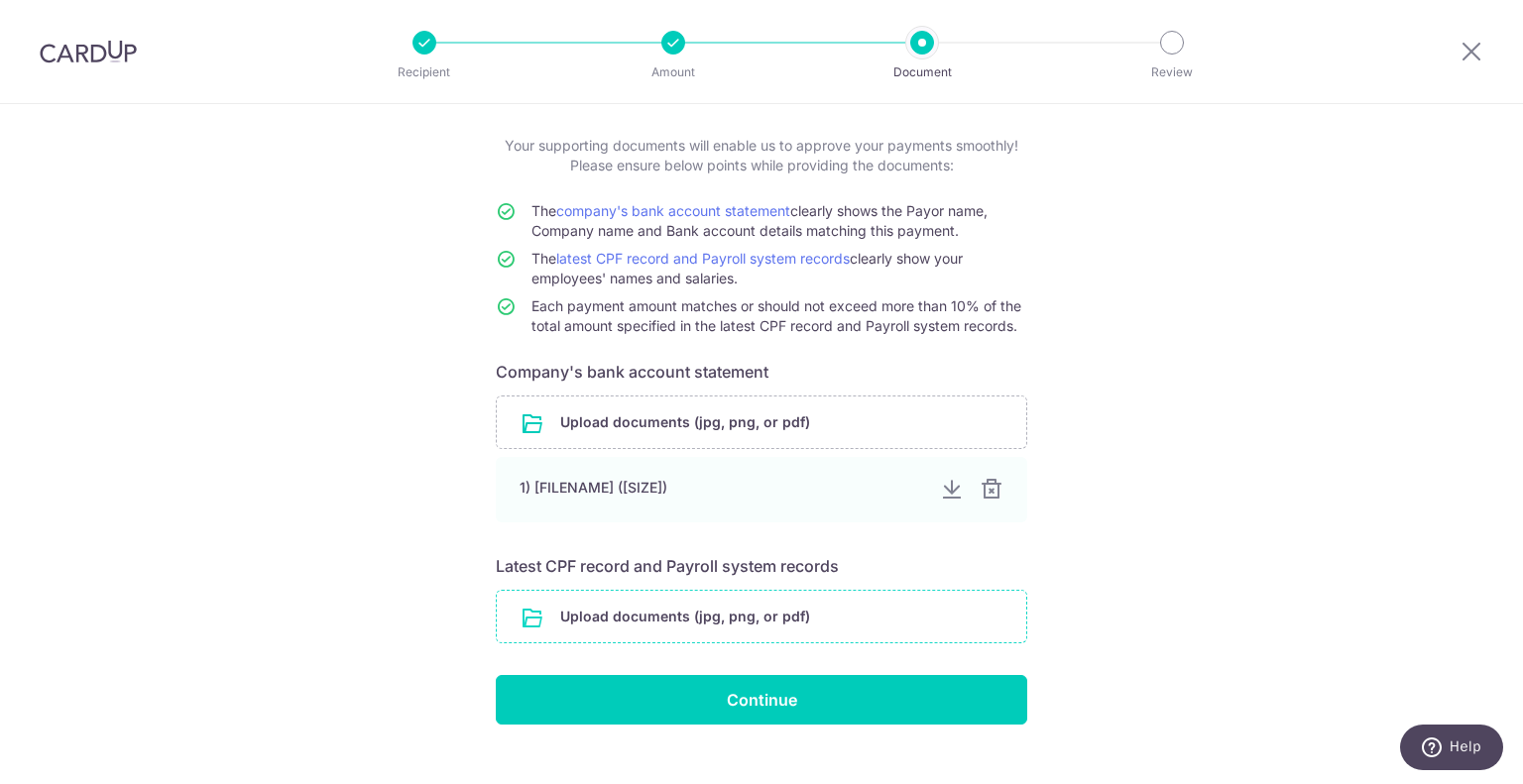 click at bounding box center (762, 616) 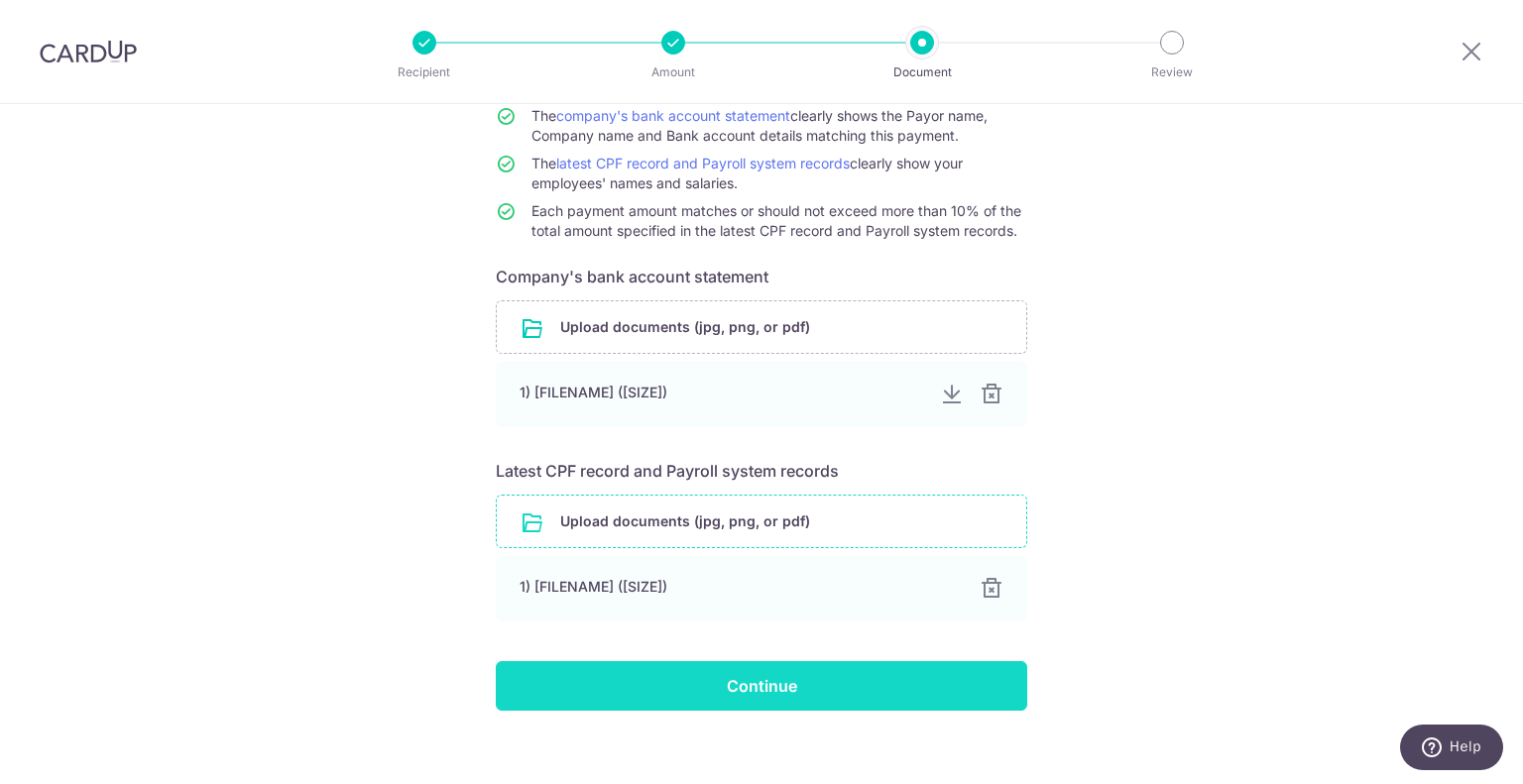 scroll, scrollTop: 198, scrollLeft: 0, axis: vertical 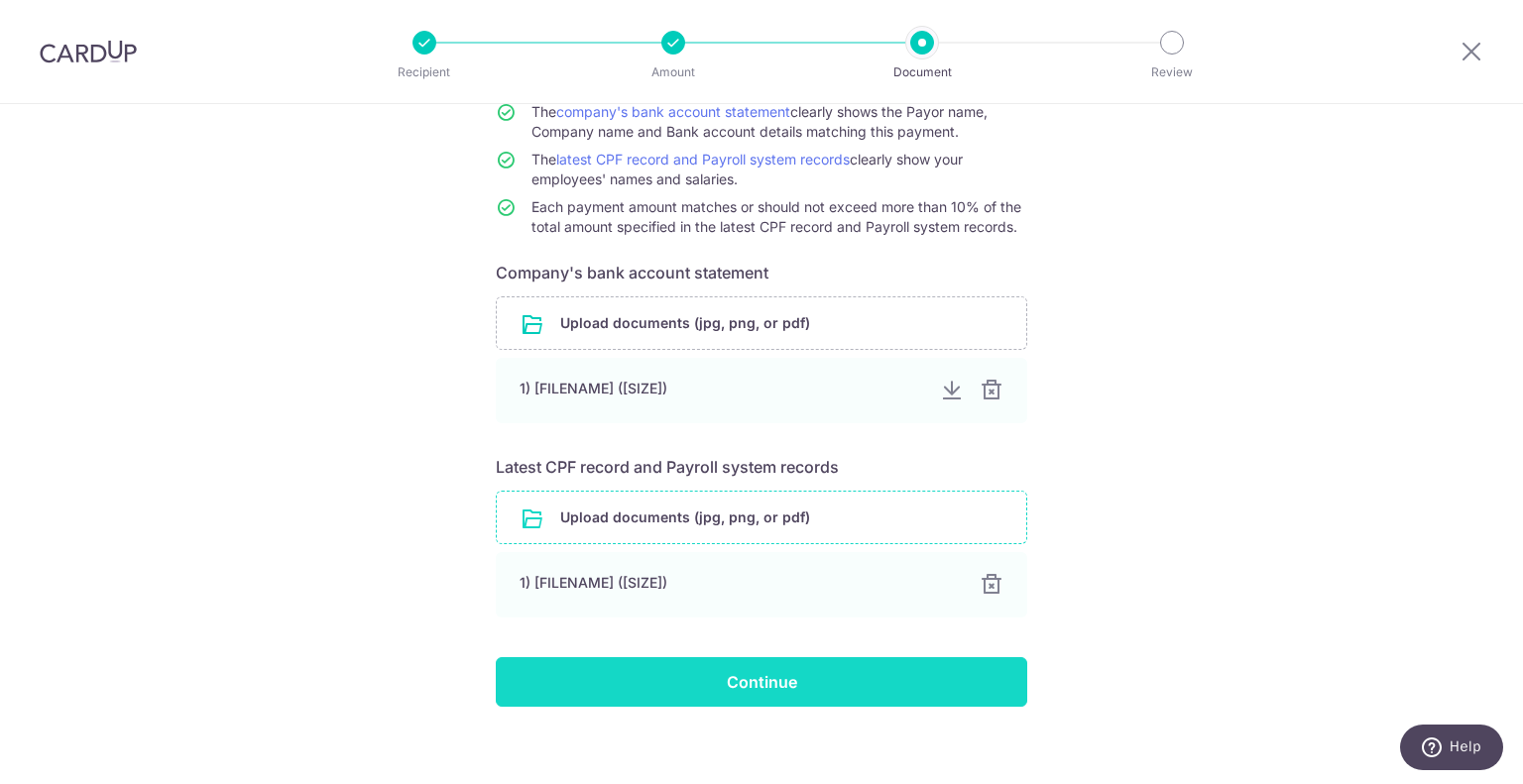 click on "Continue" at bounding box center (762, 682) 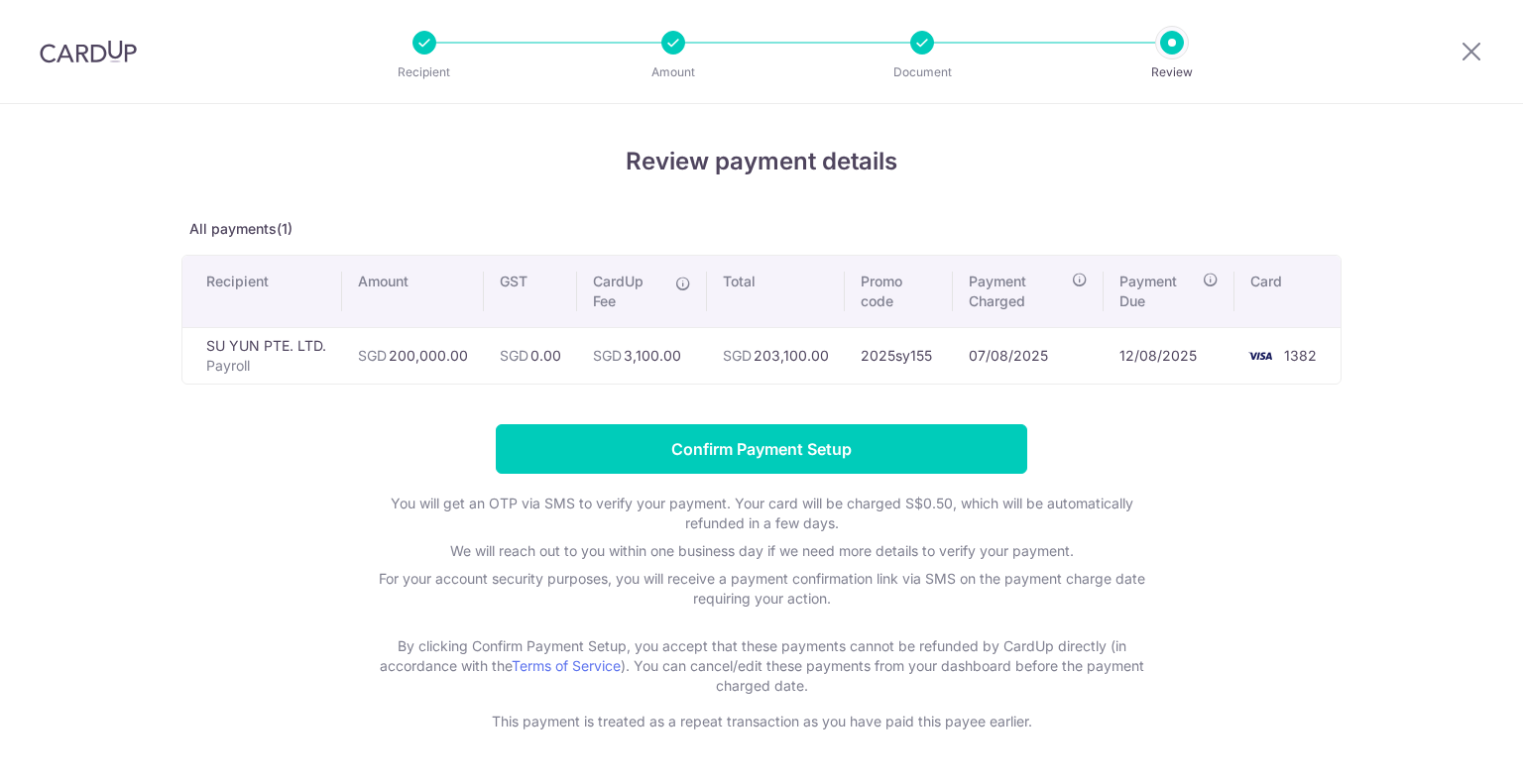 scroll, scrollTop: 0, scrollLeft: 0, axis: both 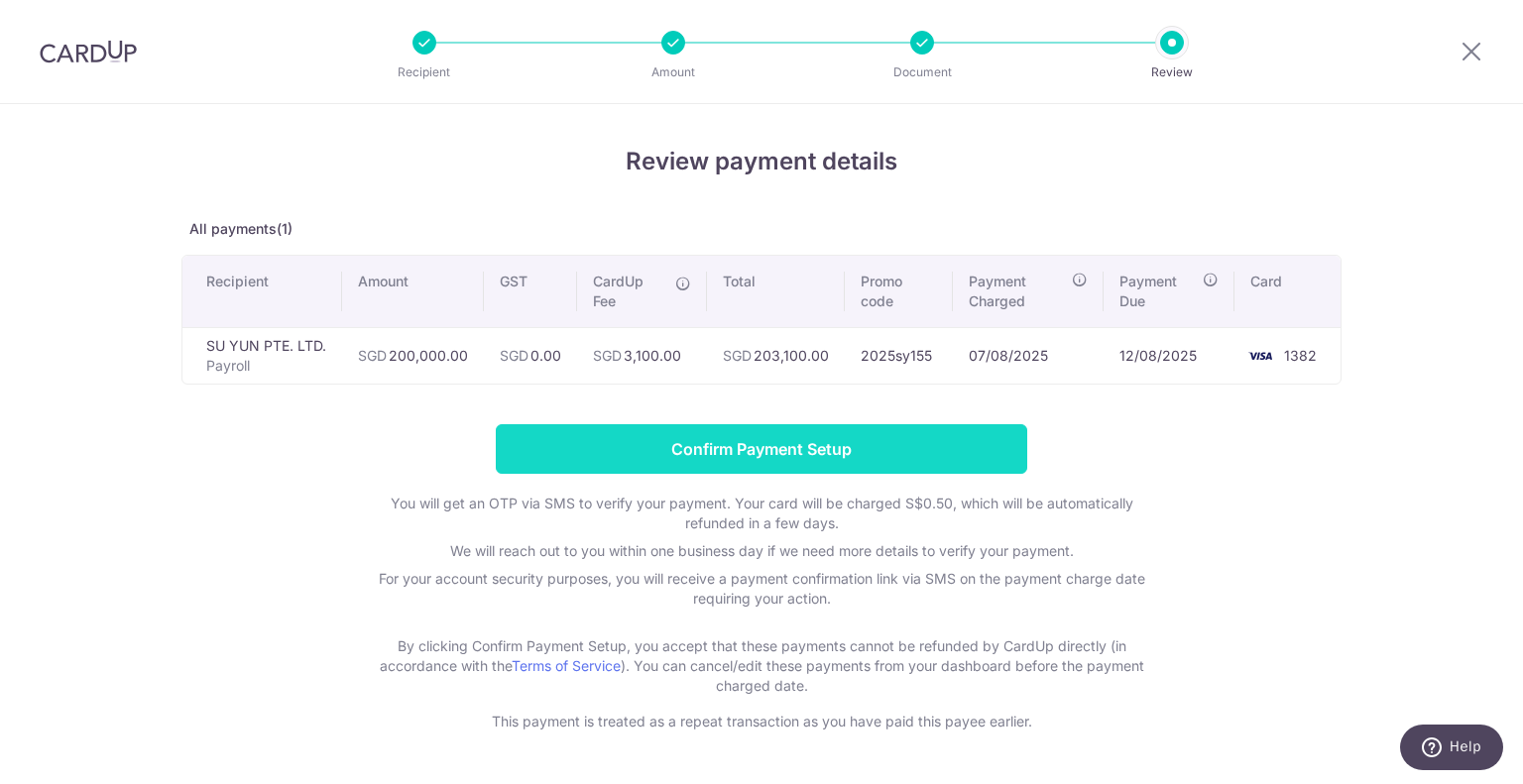 click on "Confirm Payment Setup" at bounding box center (762, 449) 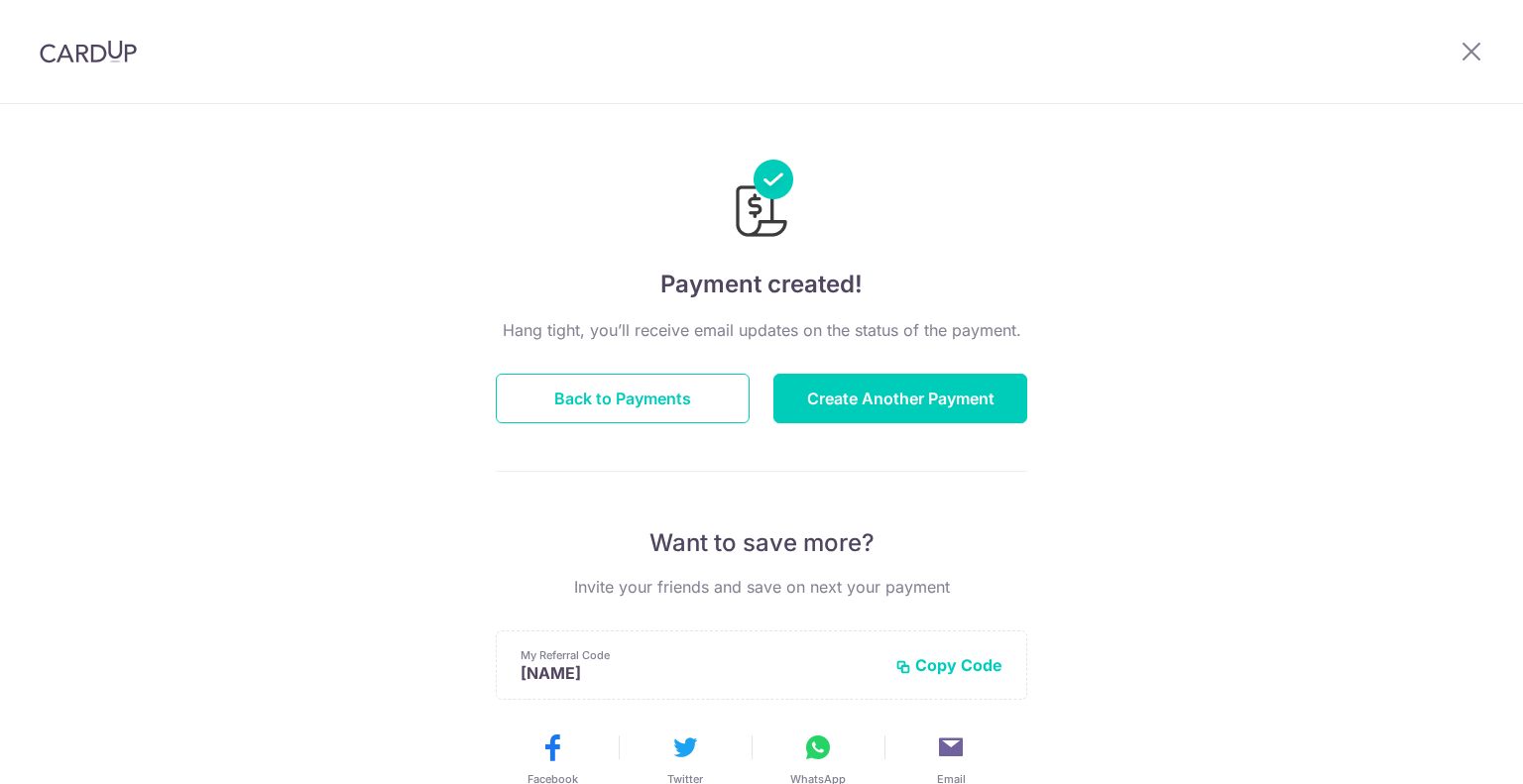 scroll, scrollTop: 0, scrollLeft: 0, axis: both 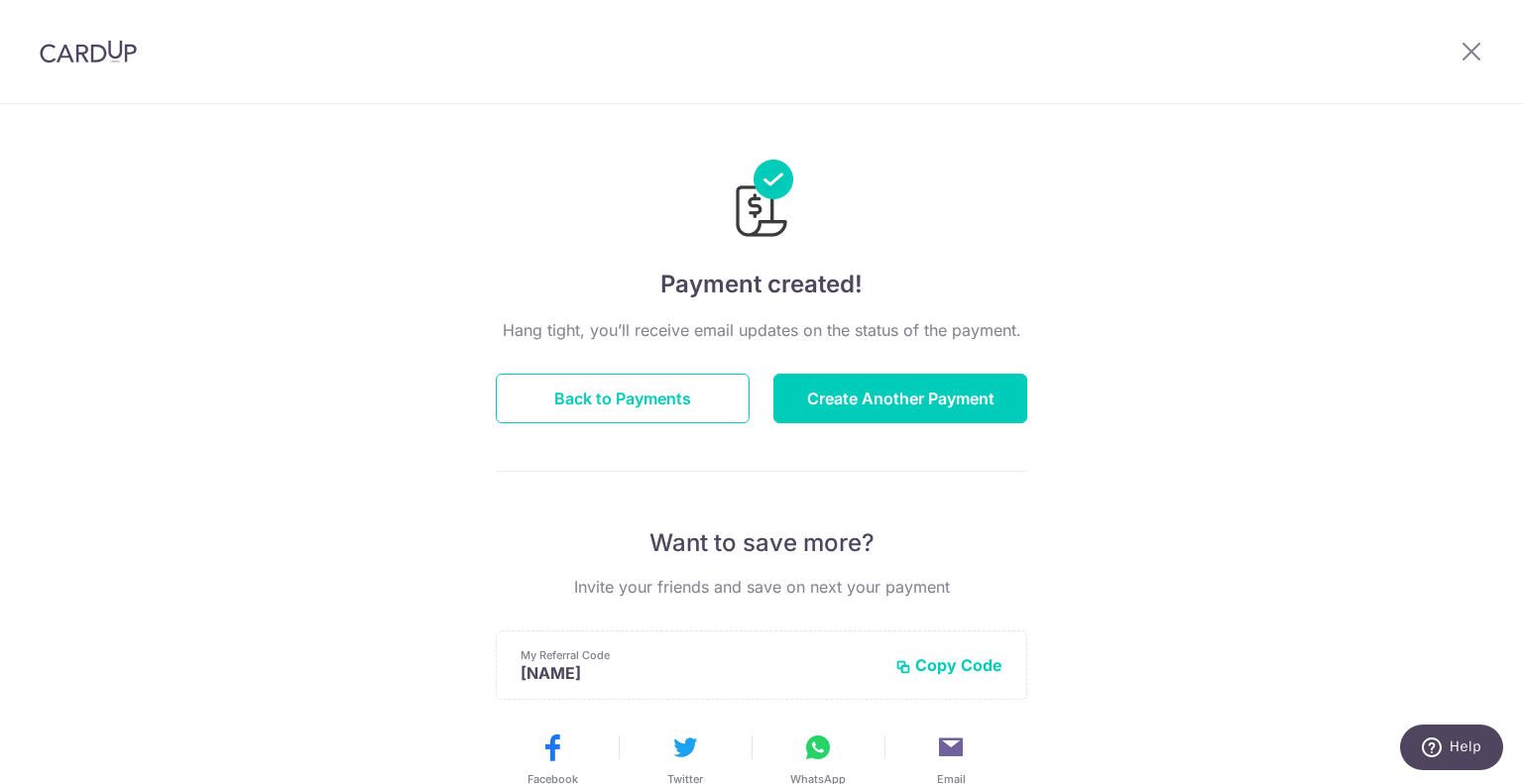click on "Payment created!
Back to Payments
Create Another Payment
Want to save more?
Invite your friends and save on next your payment
My Referral Code
[REFERRAL_CODE]
Copy Code
Copied
Facebook
Twitter
WhatsApp
Email" at bounding box center (762, 633) 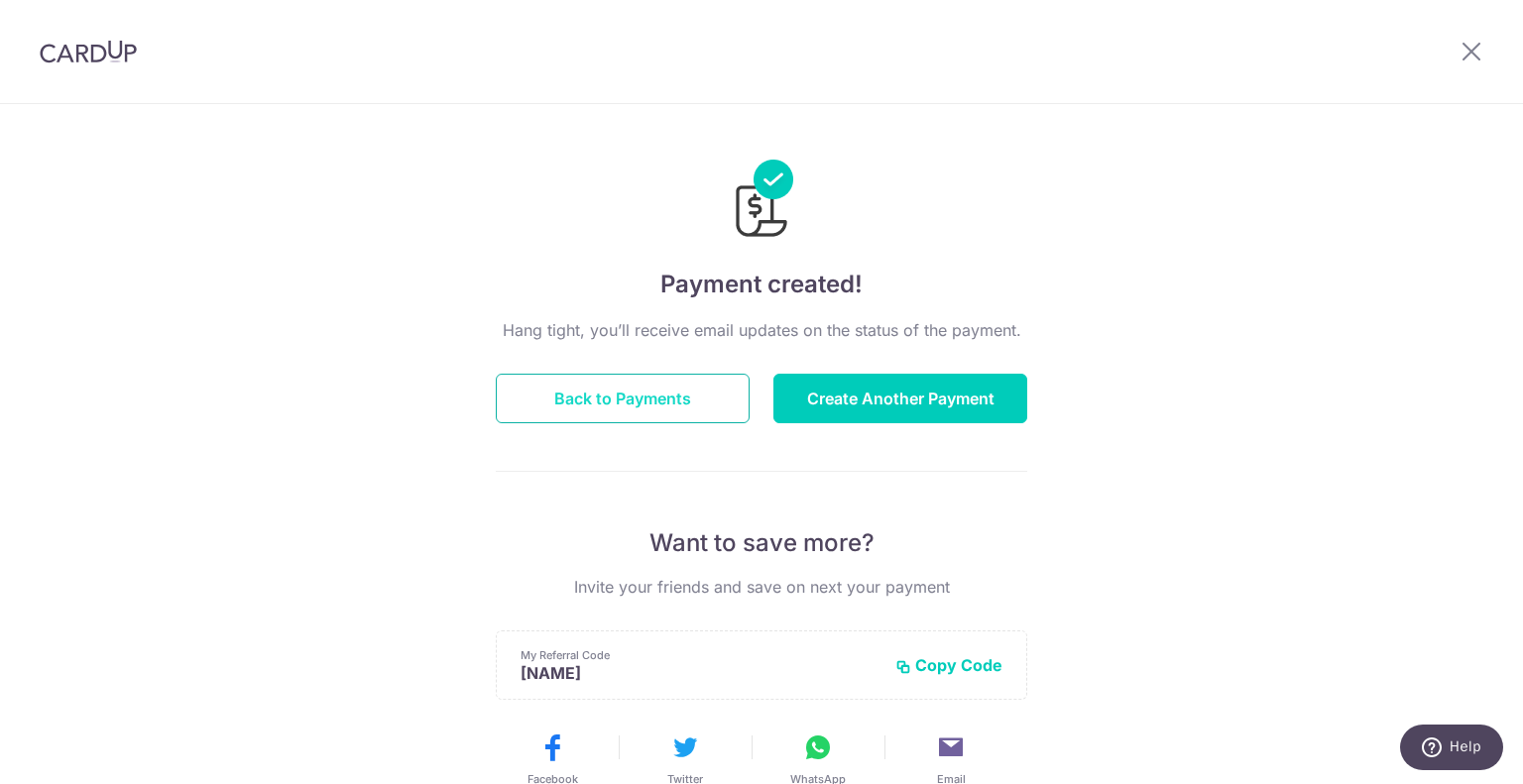 click on "Back to Payments" at bounding box center [623, 398] 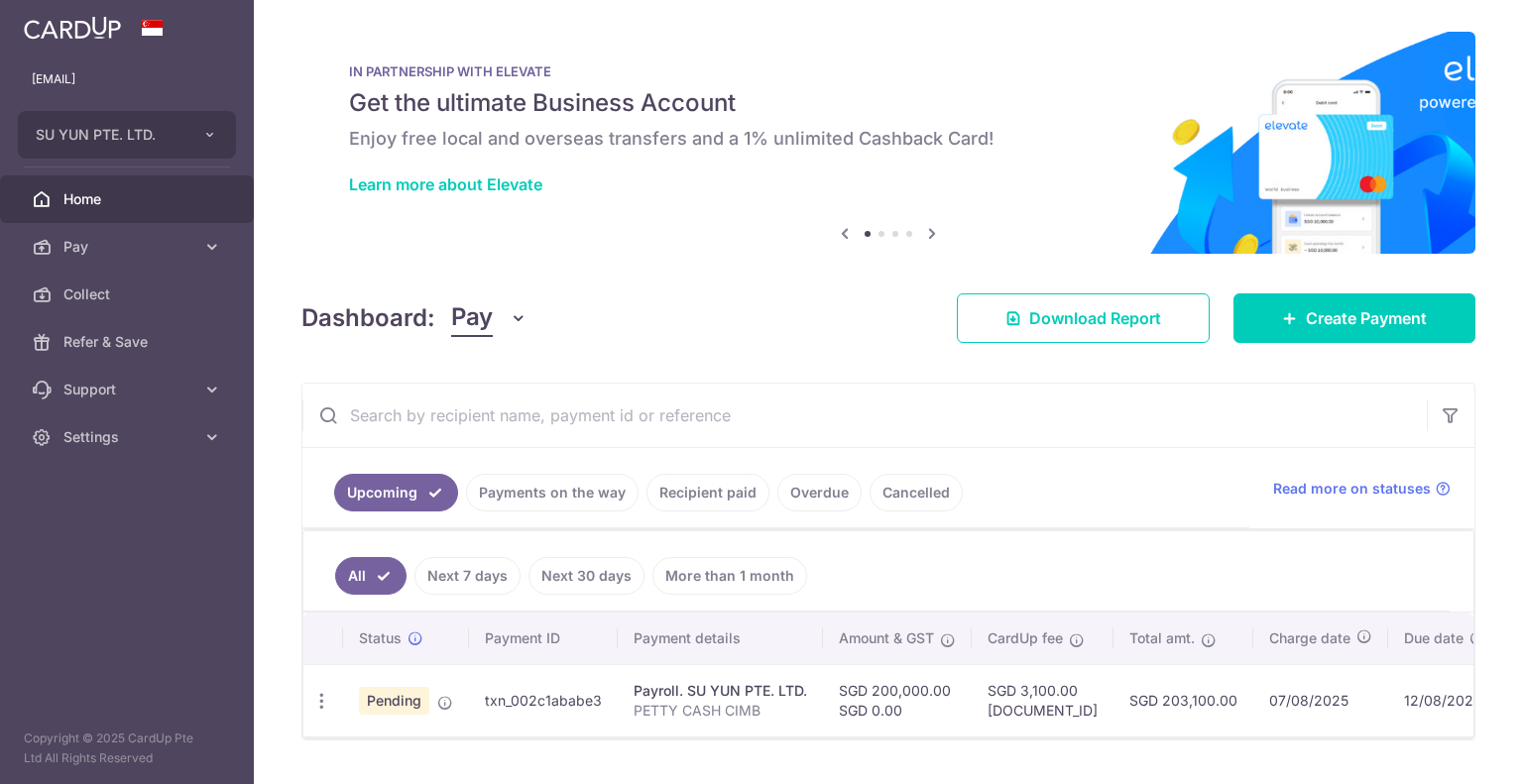 scroll, scrollTop: 0, scrollLeft: 0, axis: both 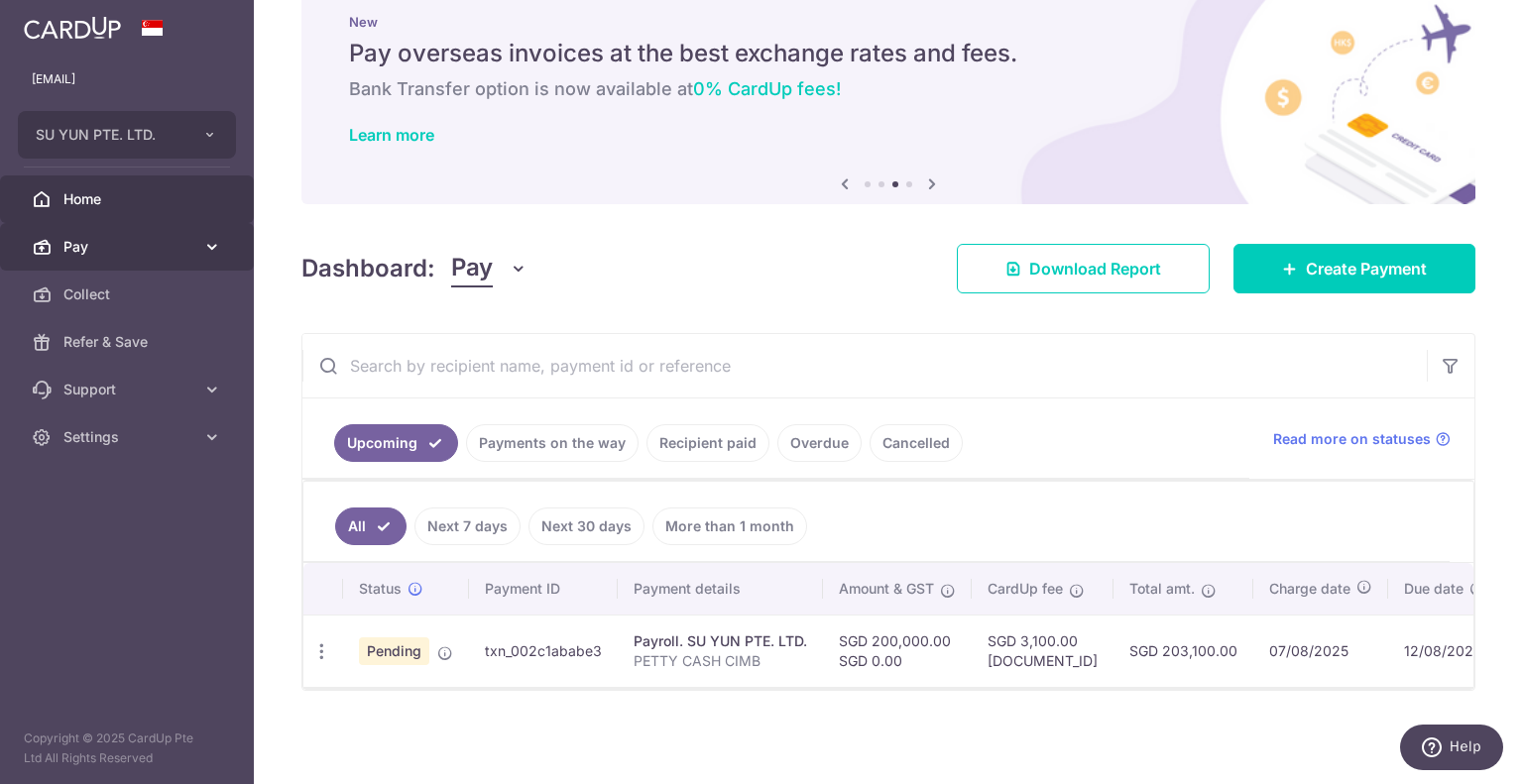 click on "Pay" at bounding box center [129, 247] 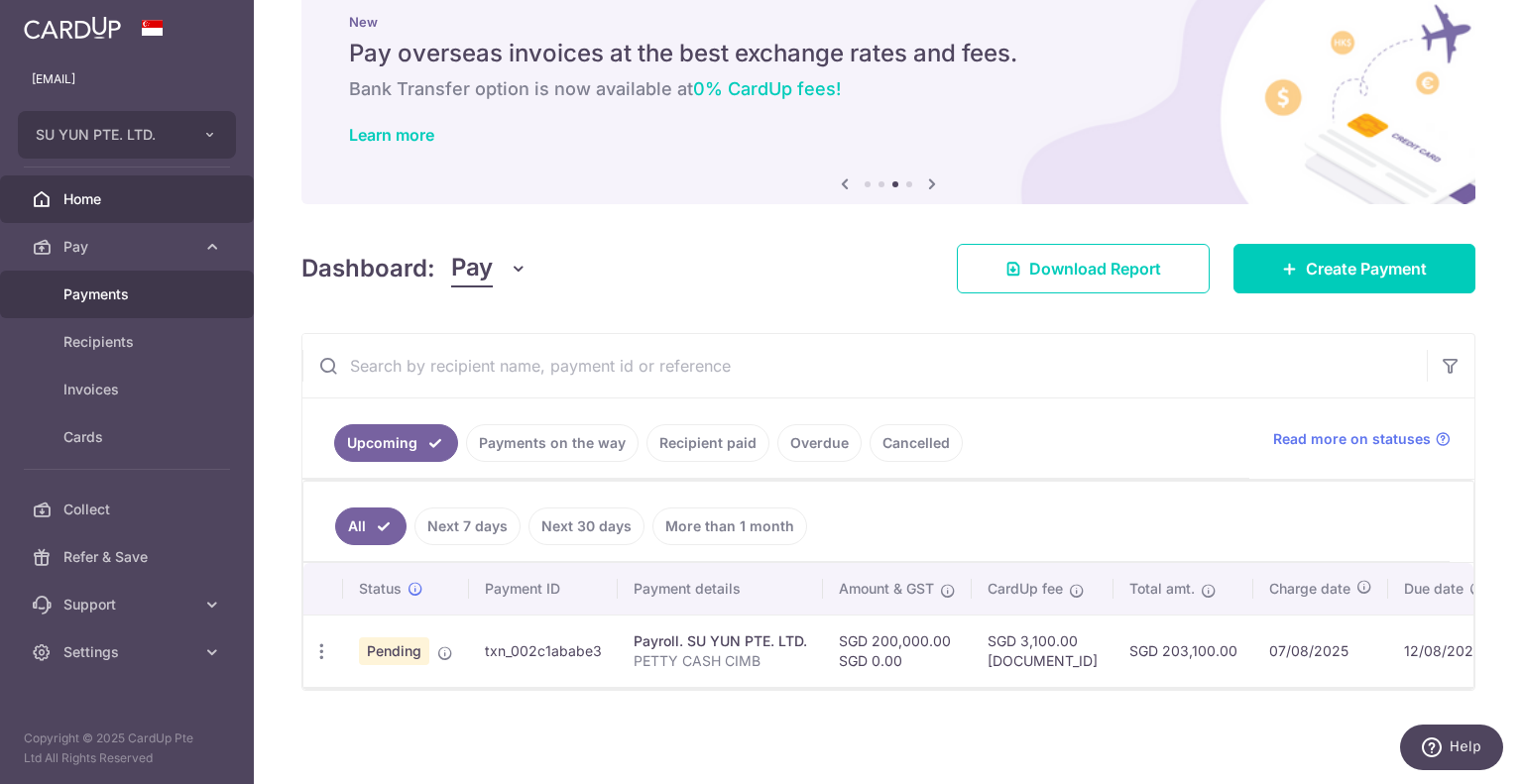 click on "Payments" at bounding box center [127, 294] 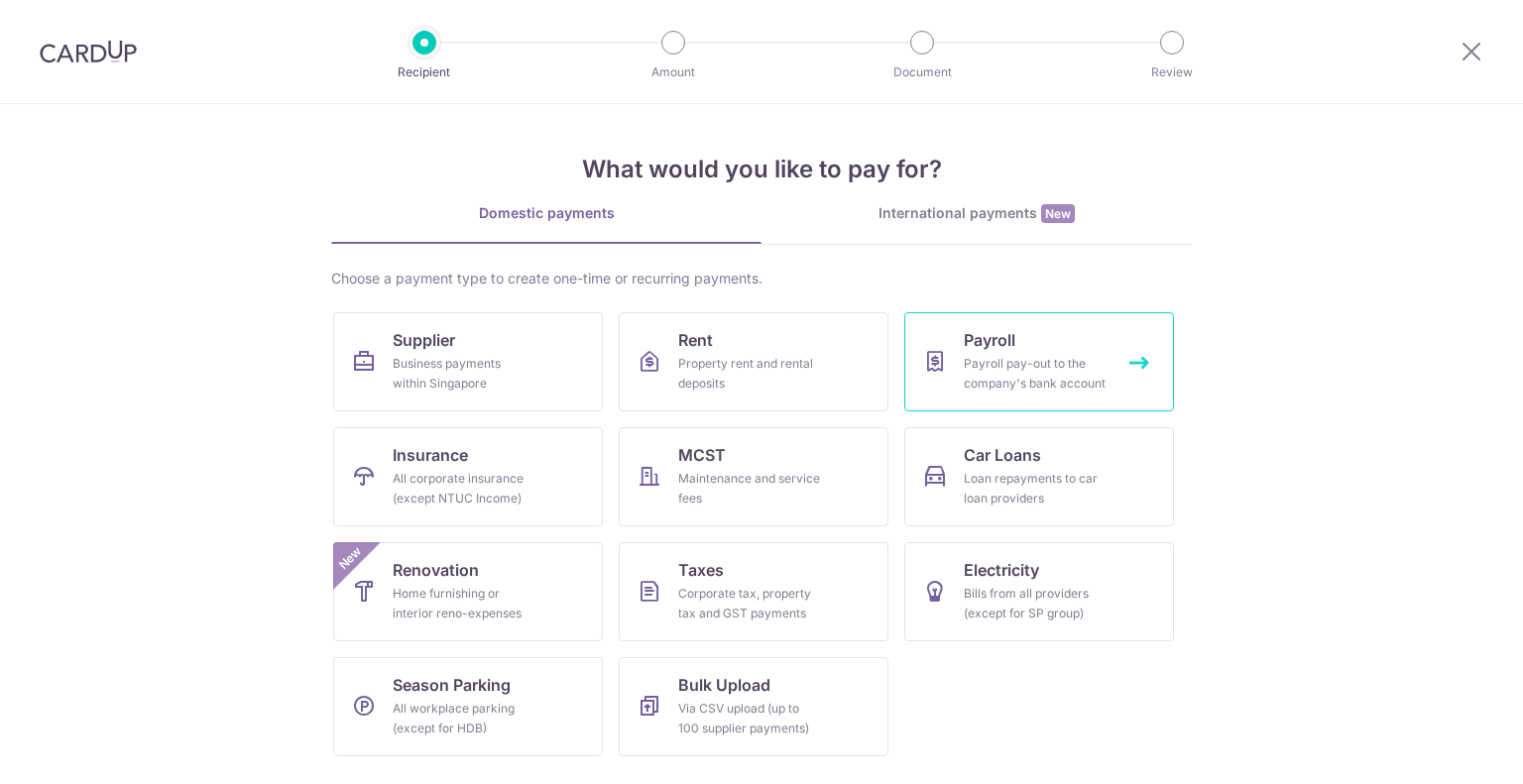 scroll, scrollTop: 0, scrollLeft: 0, axis: both 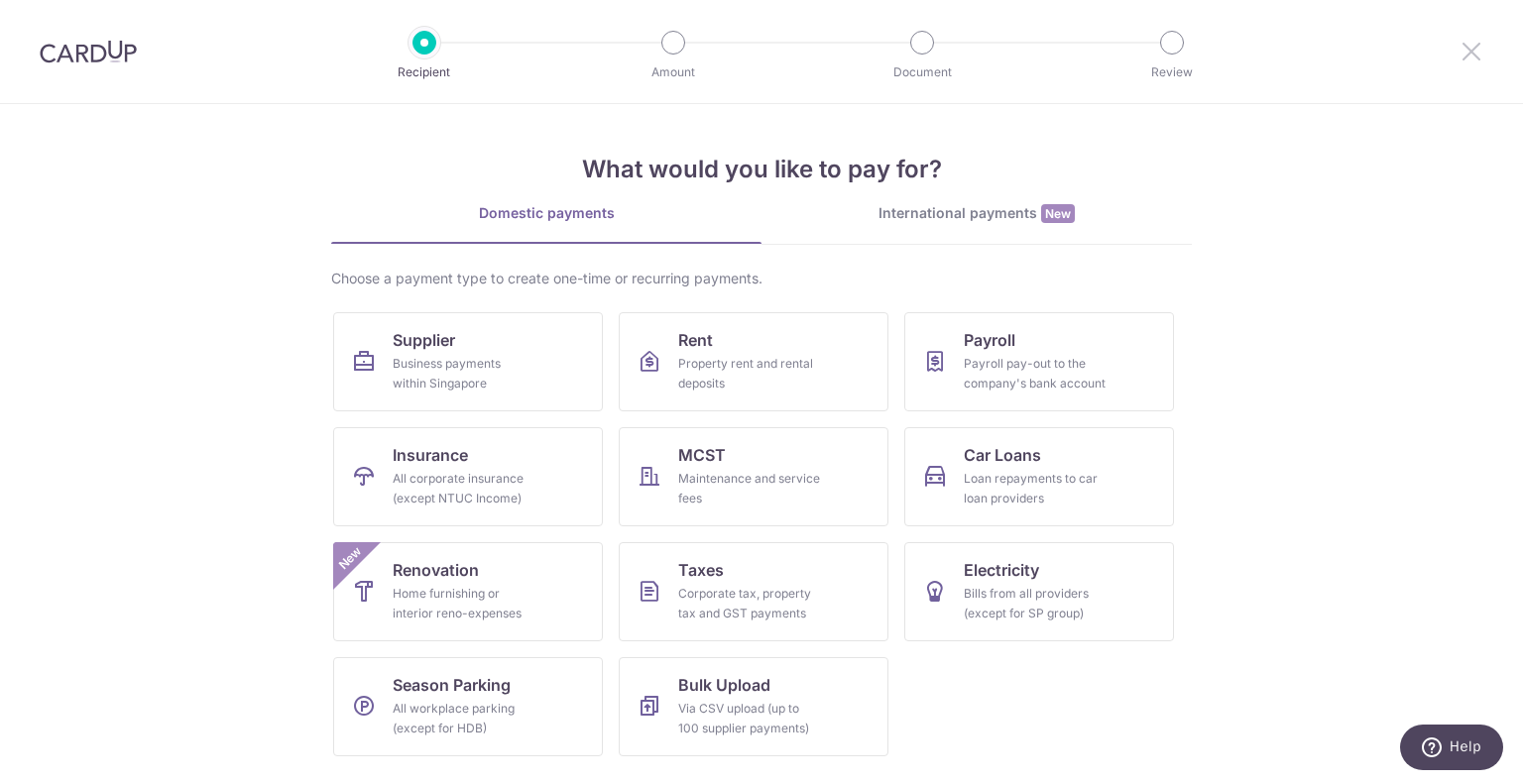 click at bounding box center [1471, 51] 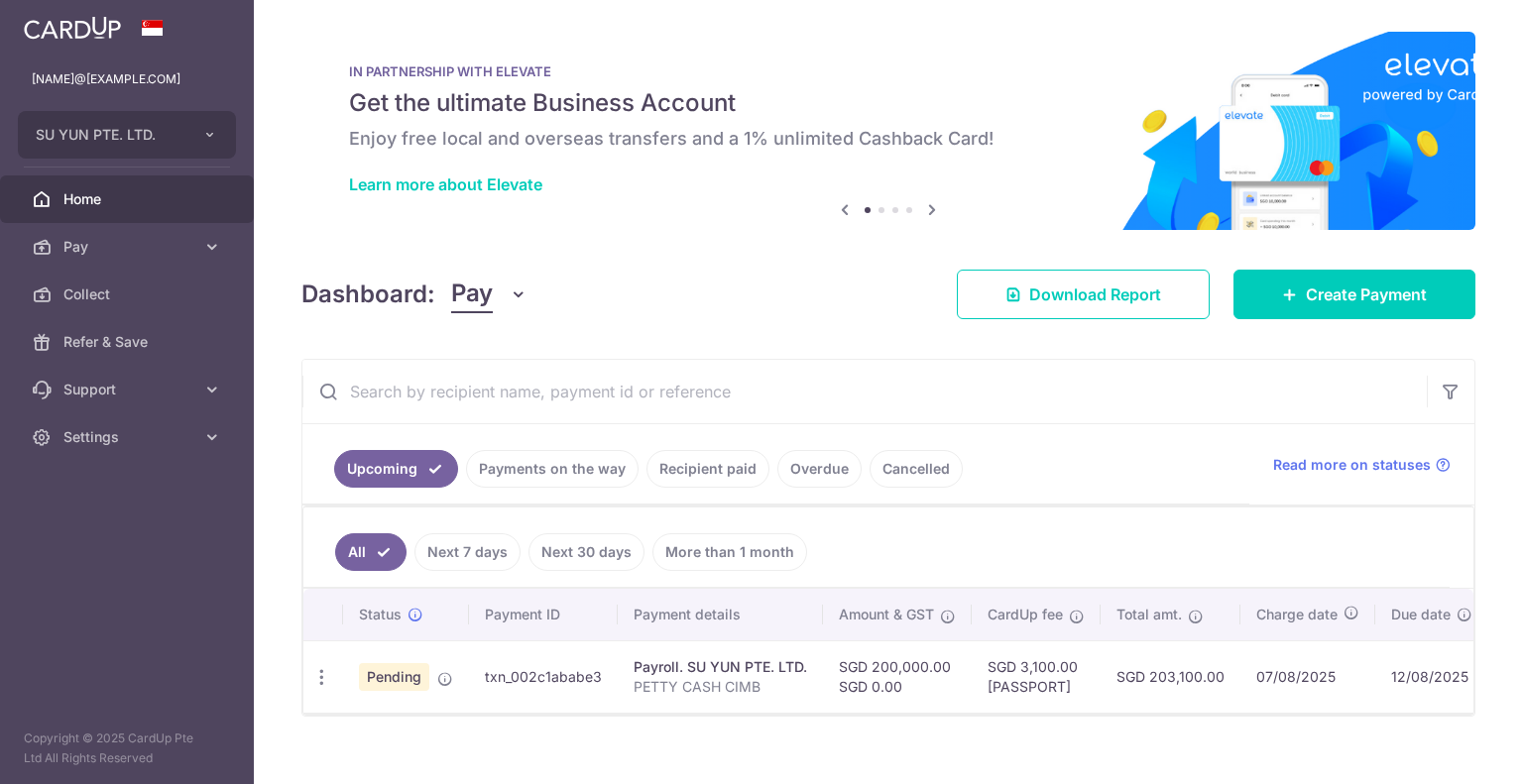 scroll, scrollTop: 0, scrollLeft: 0, axis: both 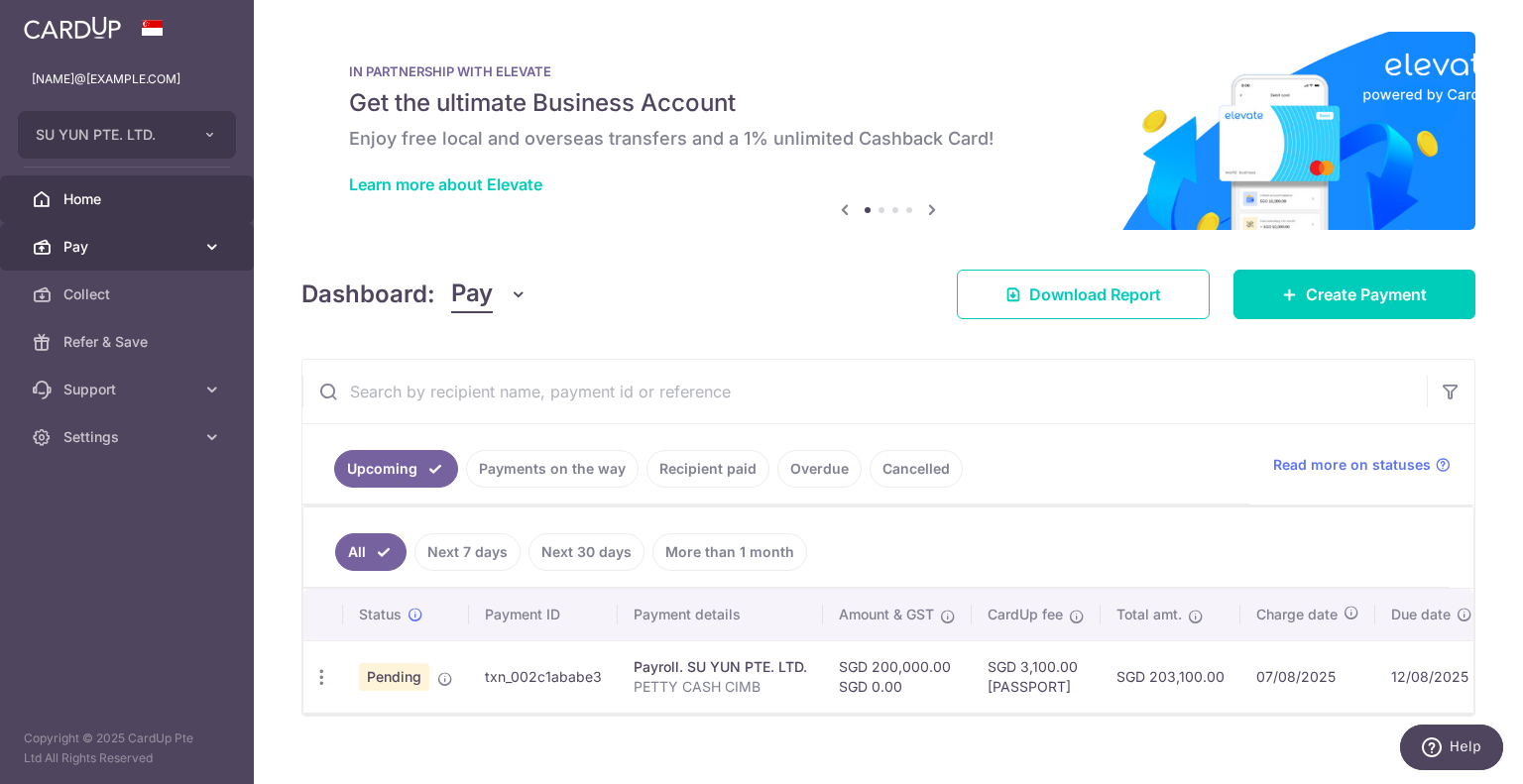 click on "Pay" at bounding box center (129, 247) 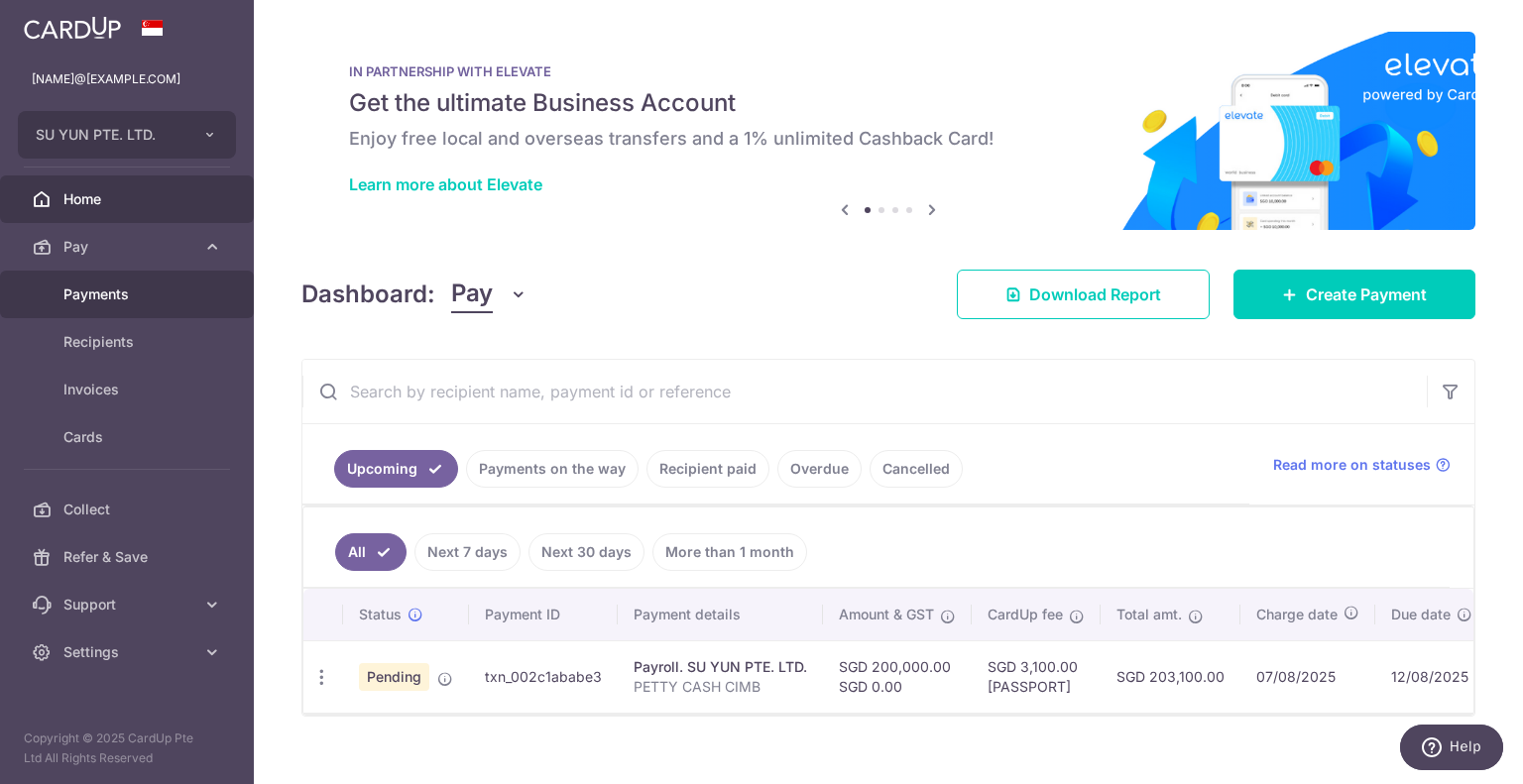 click on "Payments" at bounding box center [129, 294] 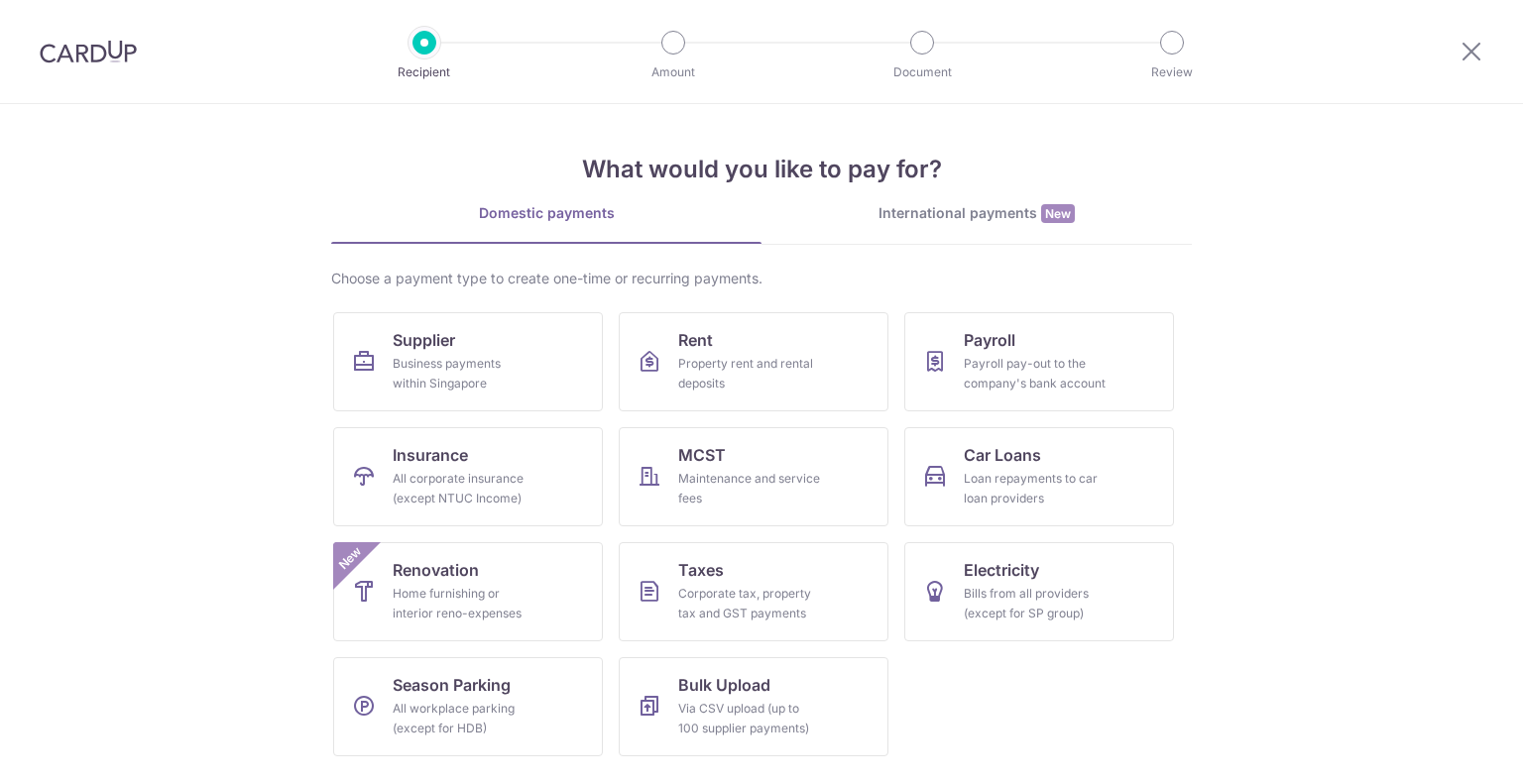 scroll, scrollTop: 0, scrollLeft: 0, axis: both 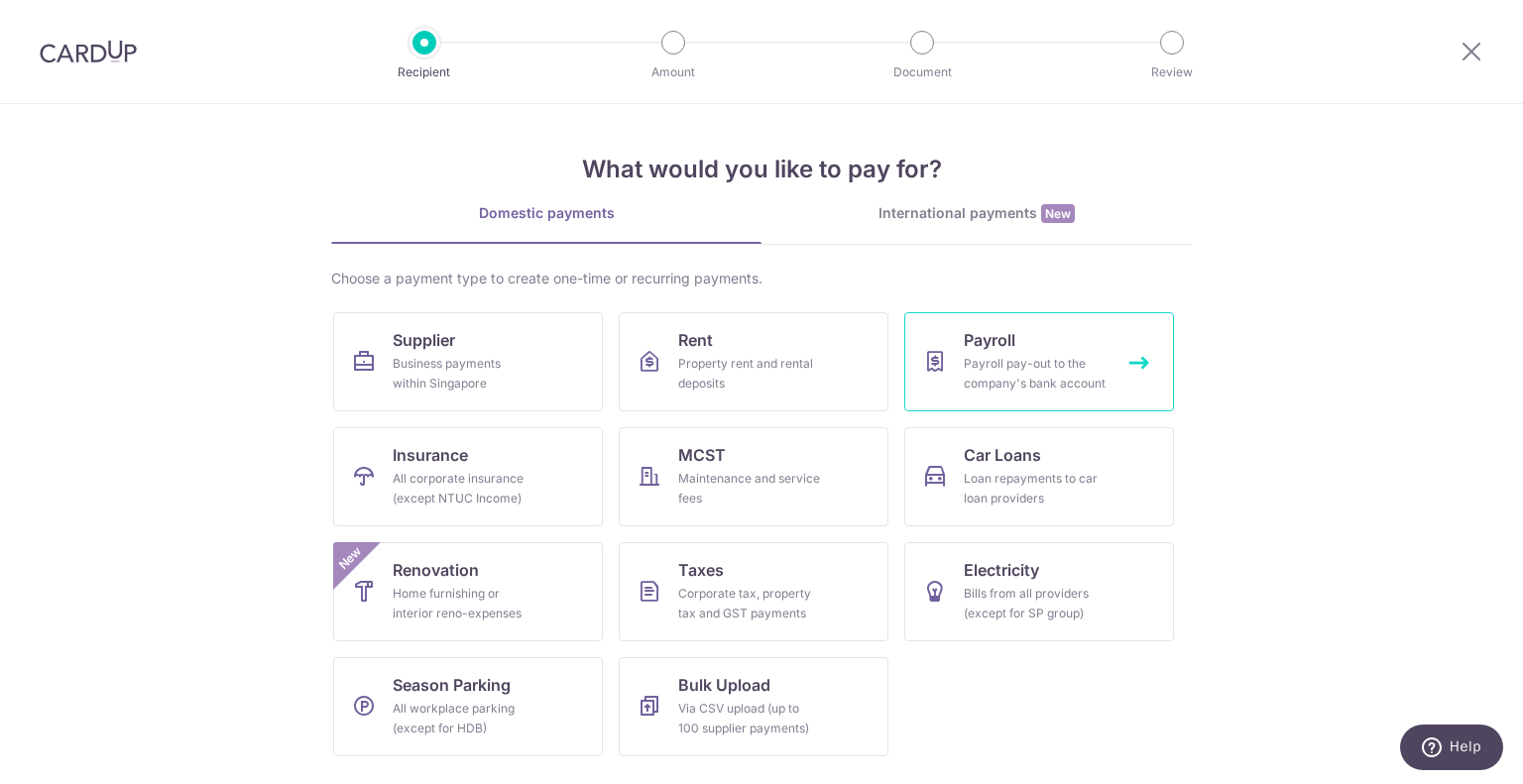 click on "Payroll pay-out to the company's bank account" at bounding box center [1035, 374] 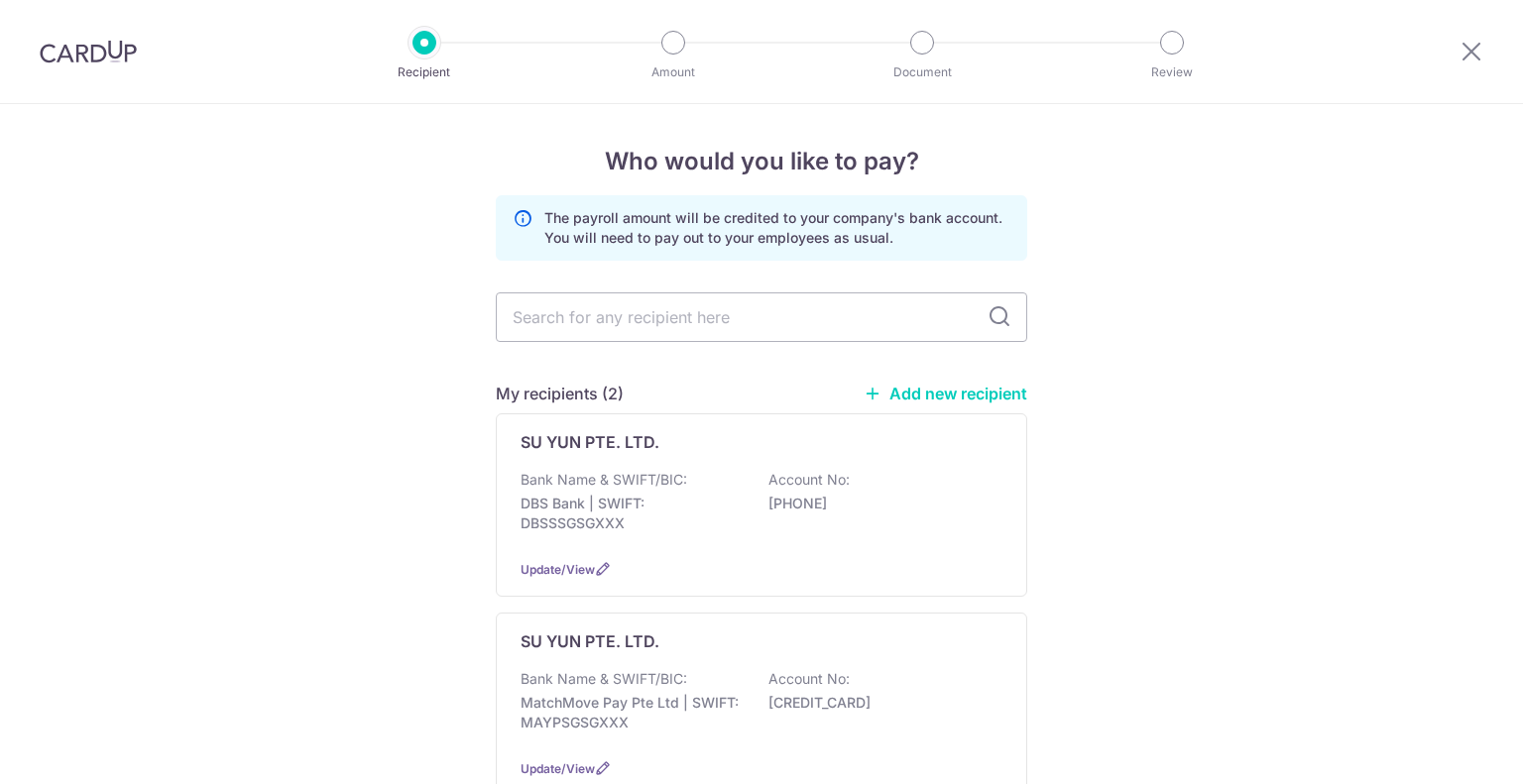 scroll, scrollTop: 0, scrollLeft: 0, axis: both 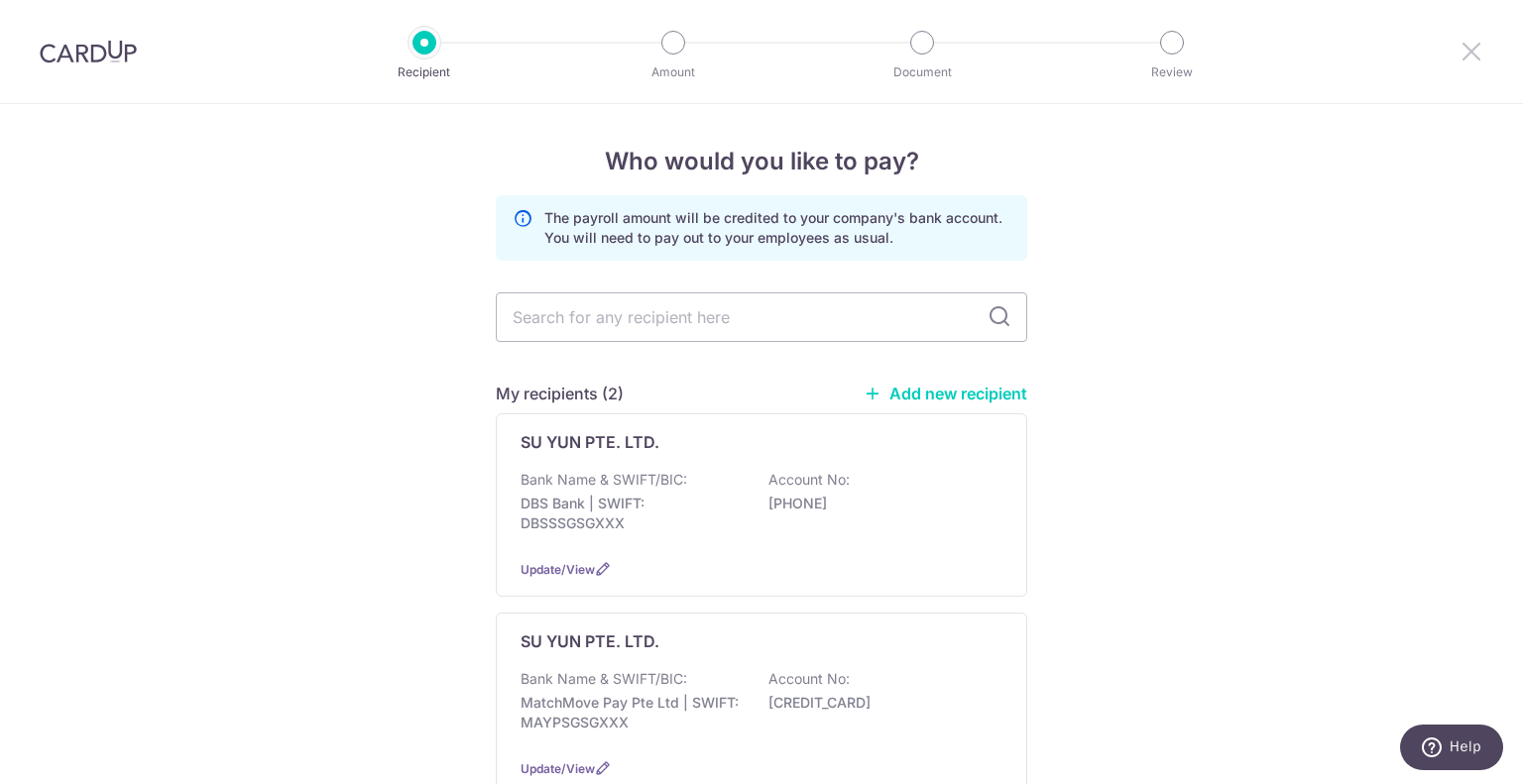 click at bounding box center [1471, 51] 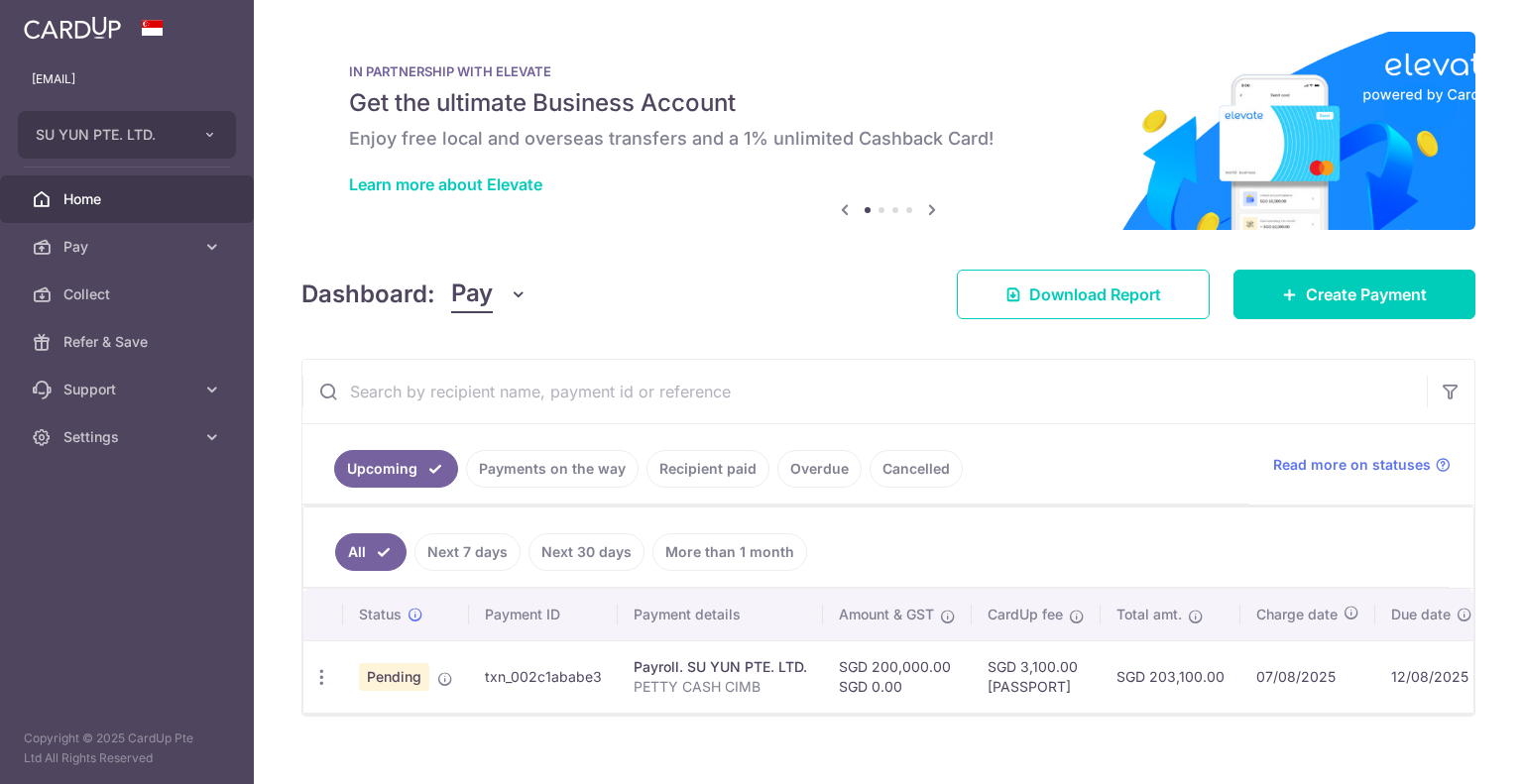 scroll, scrollTop: 0, scrollLeft: 0, axis: both 